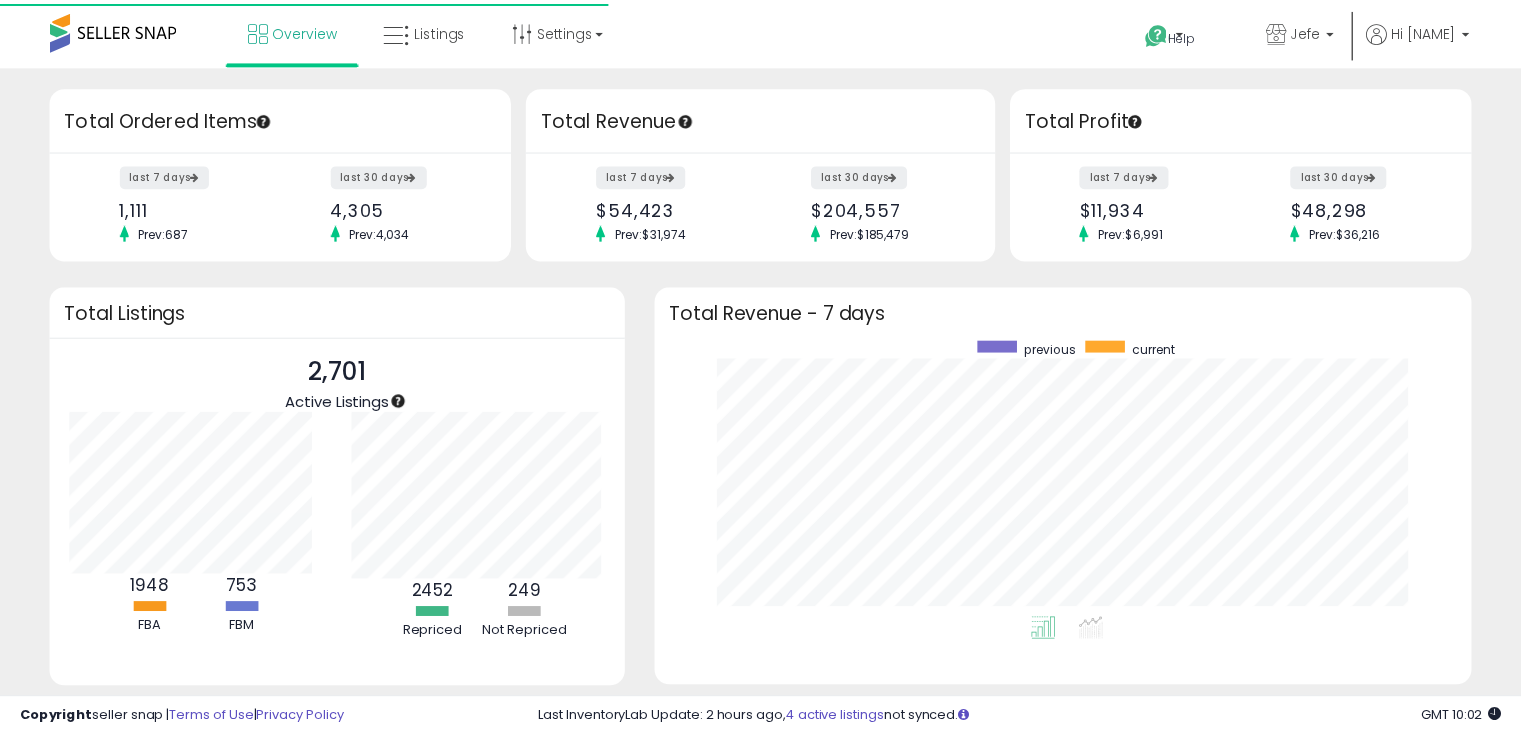 scroll, scrollTop: 0, scrollLeft: 0, axis: both 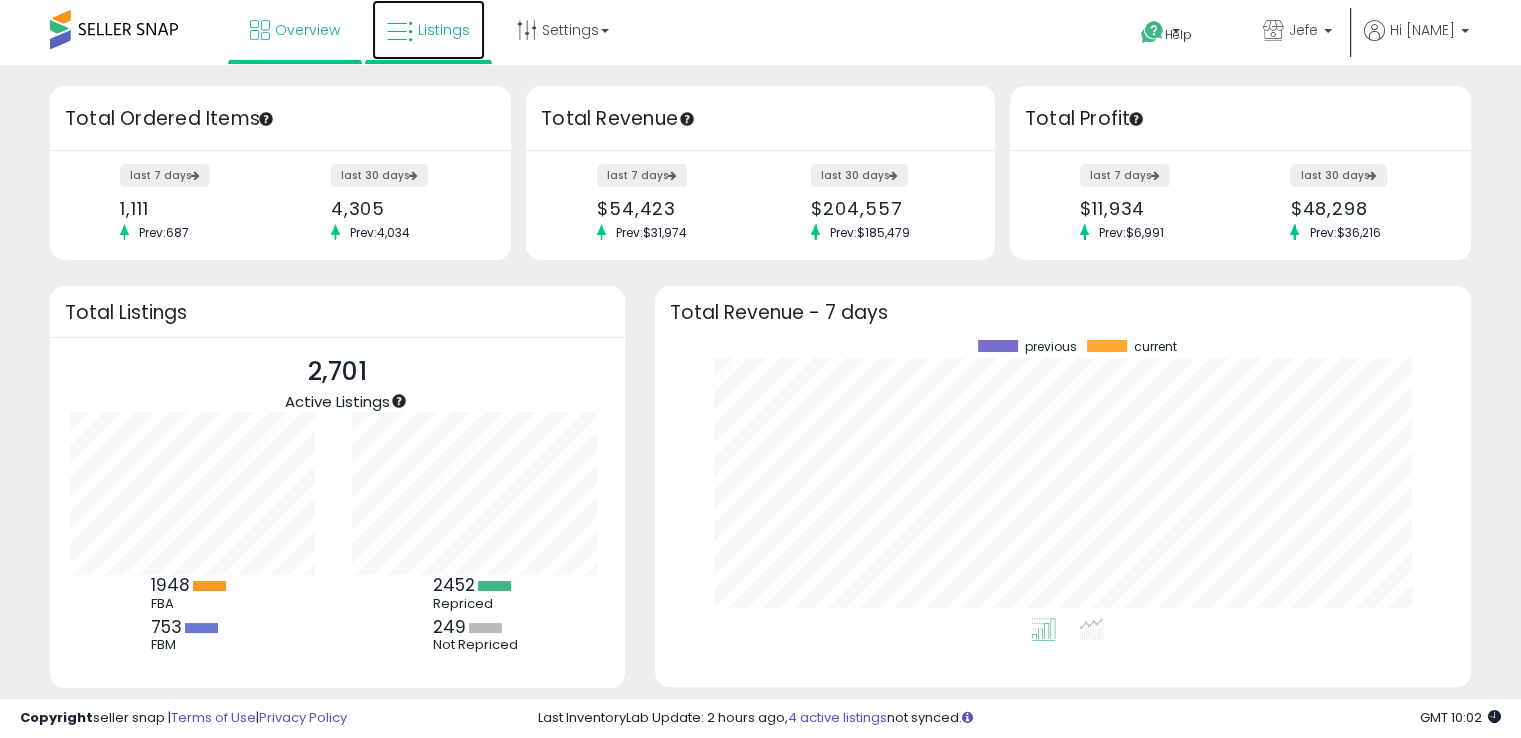 click on "Listings" at bounding box center (444, 30) 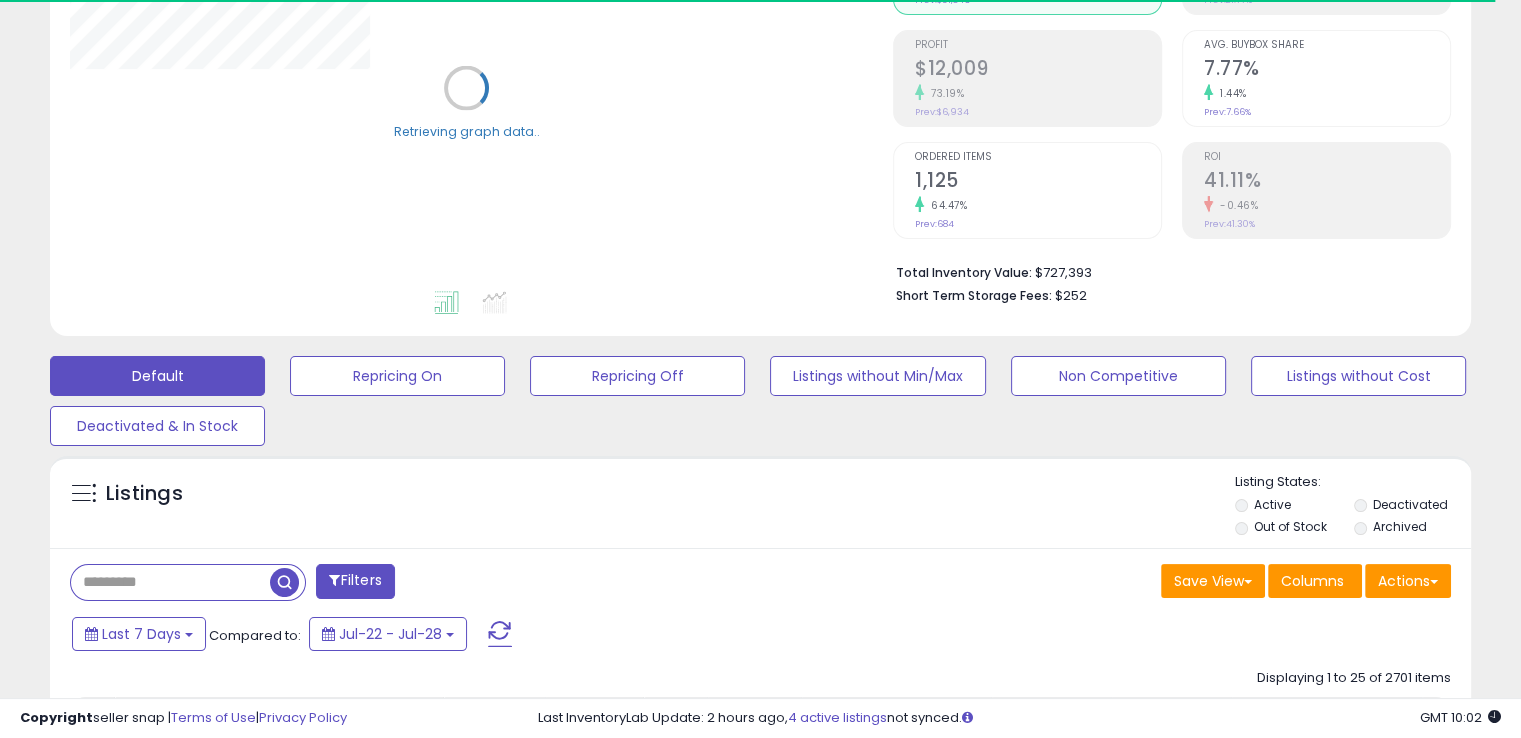scroll, scrollTop: 300, scrollLeft: 0, axis: vertical 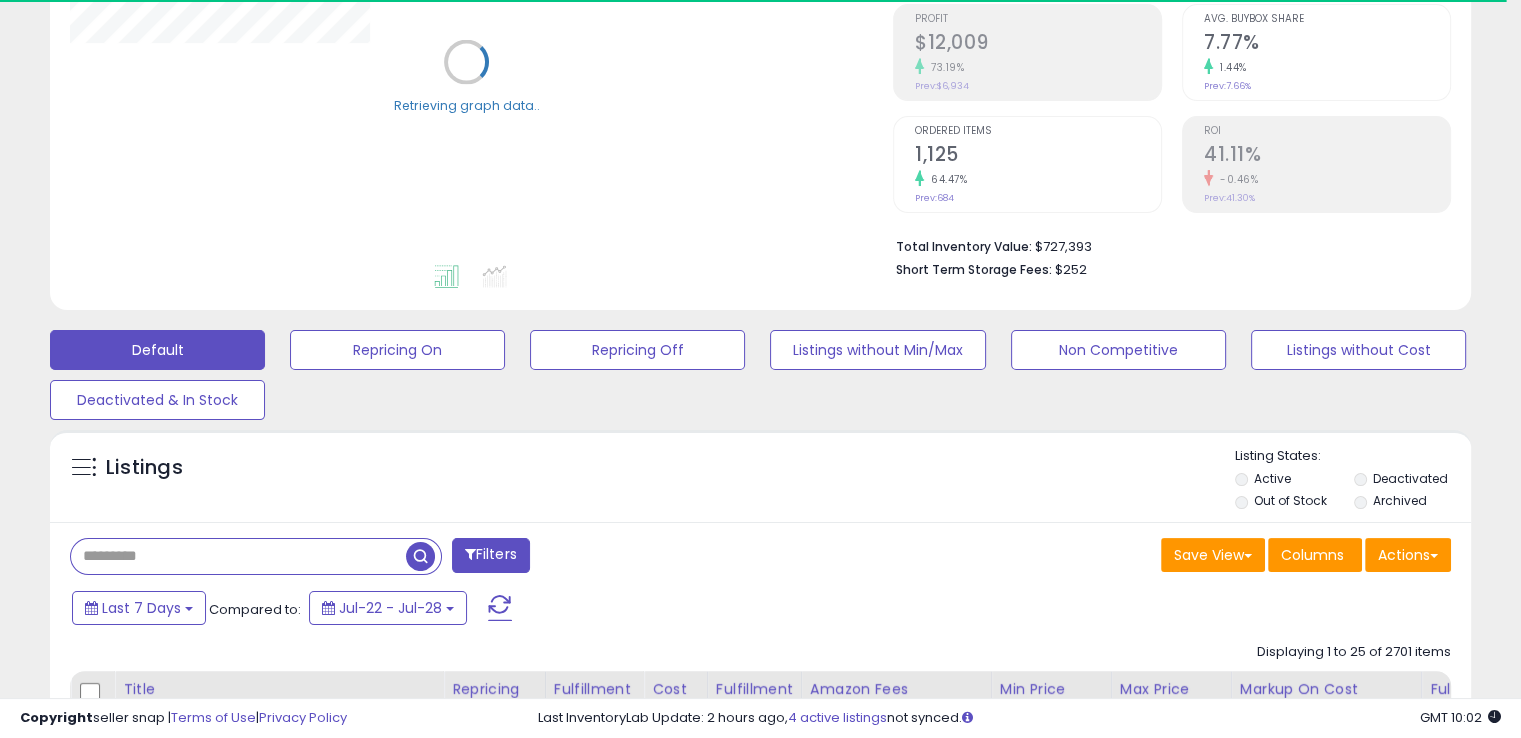 click at bounding box center (238, 556) 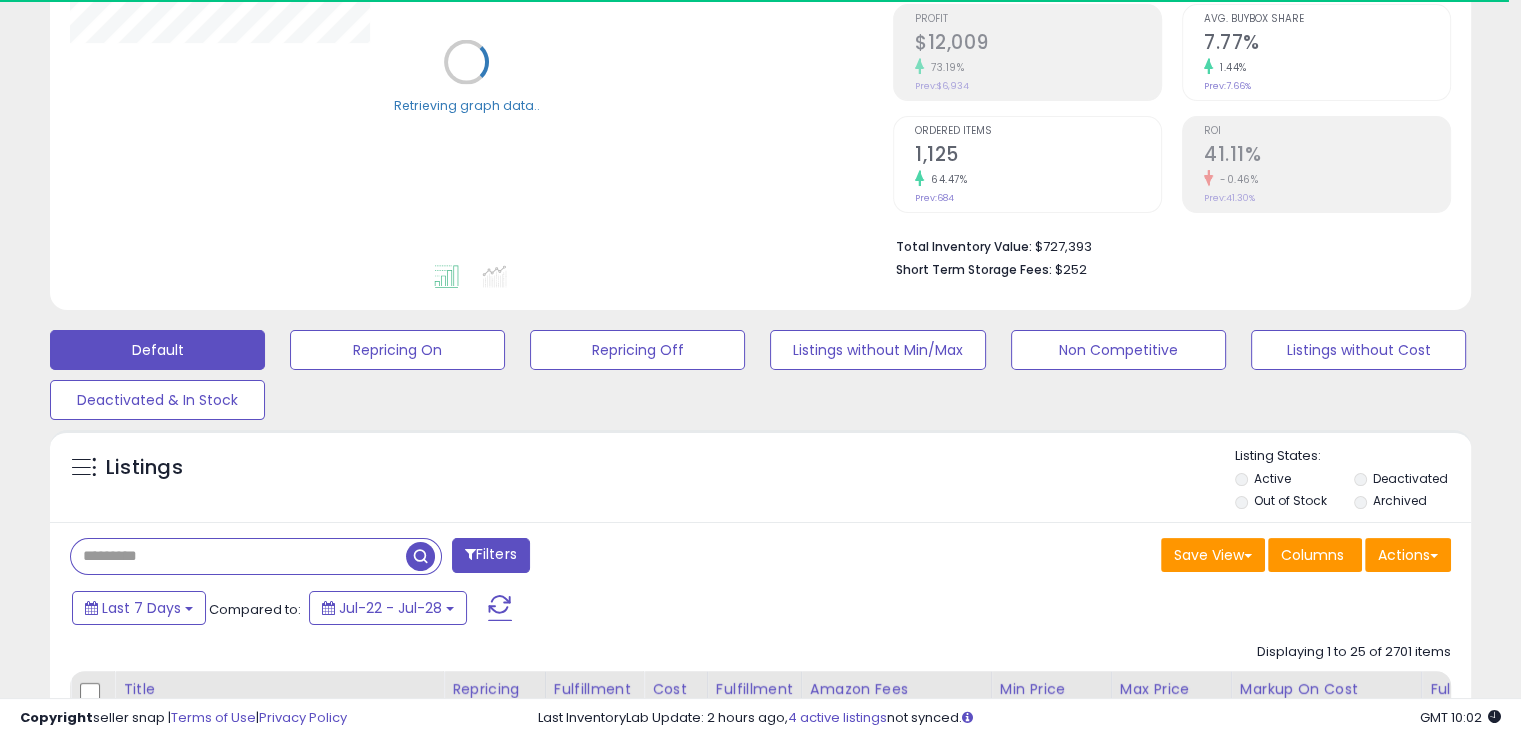 paste on "**********" 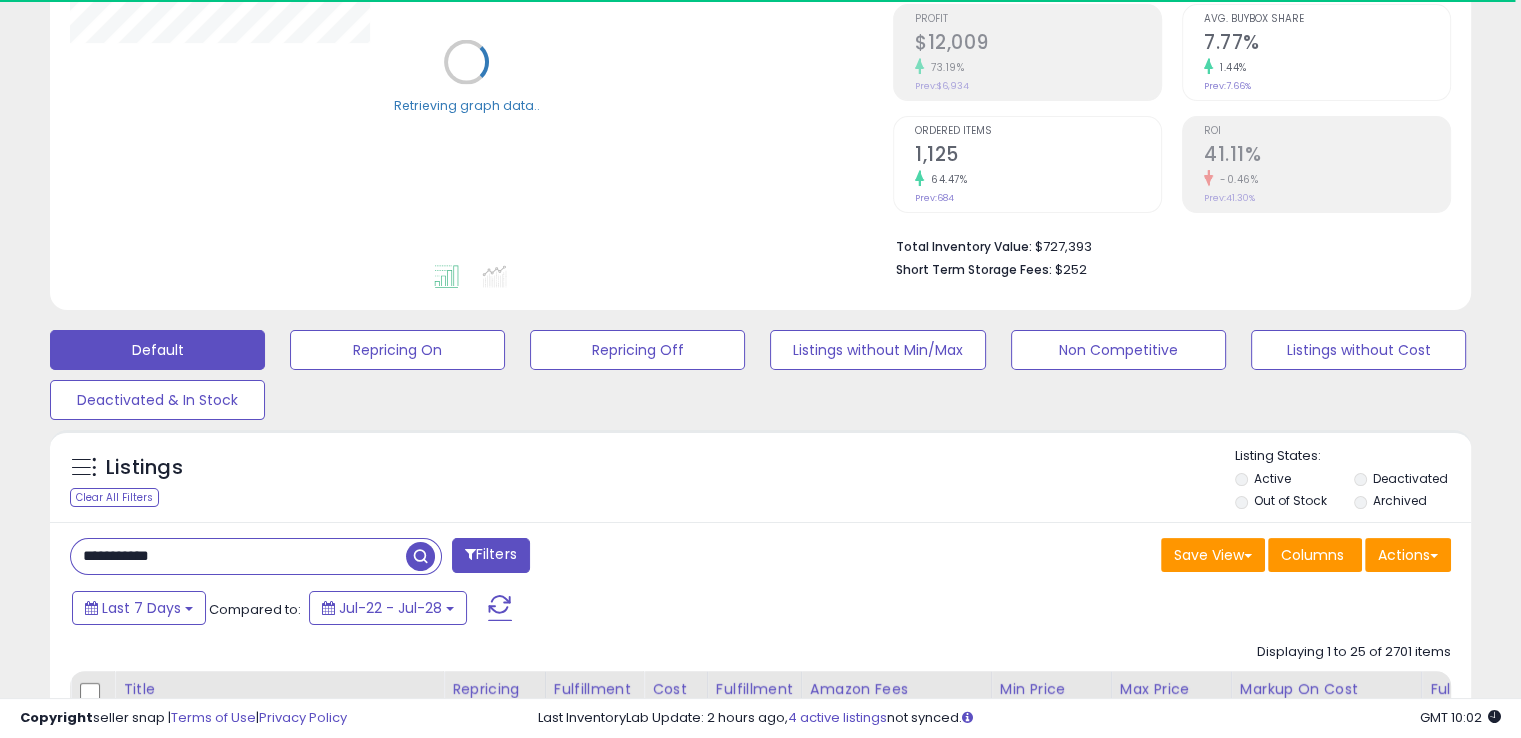 type on "**********" 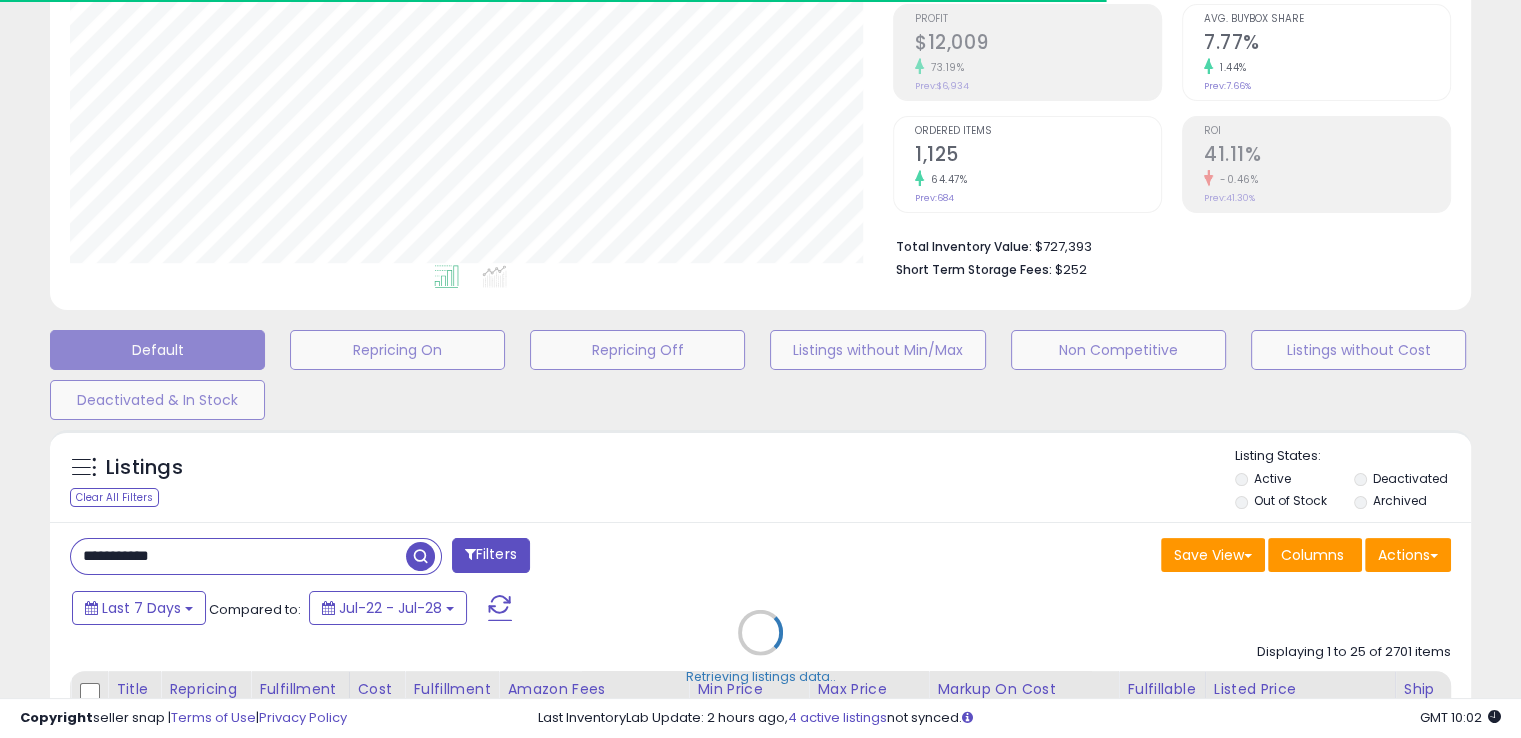 scroll, scrollTop: 999589, scrollLeft: 999176, axis: both 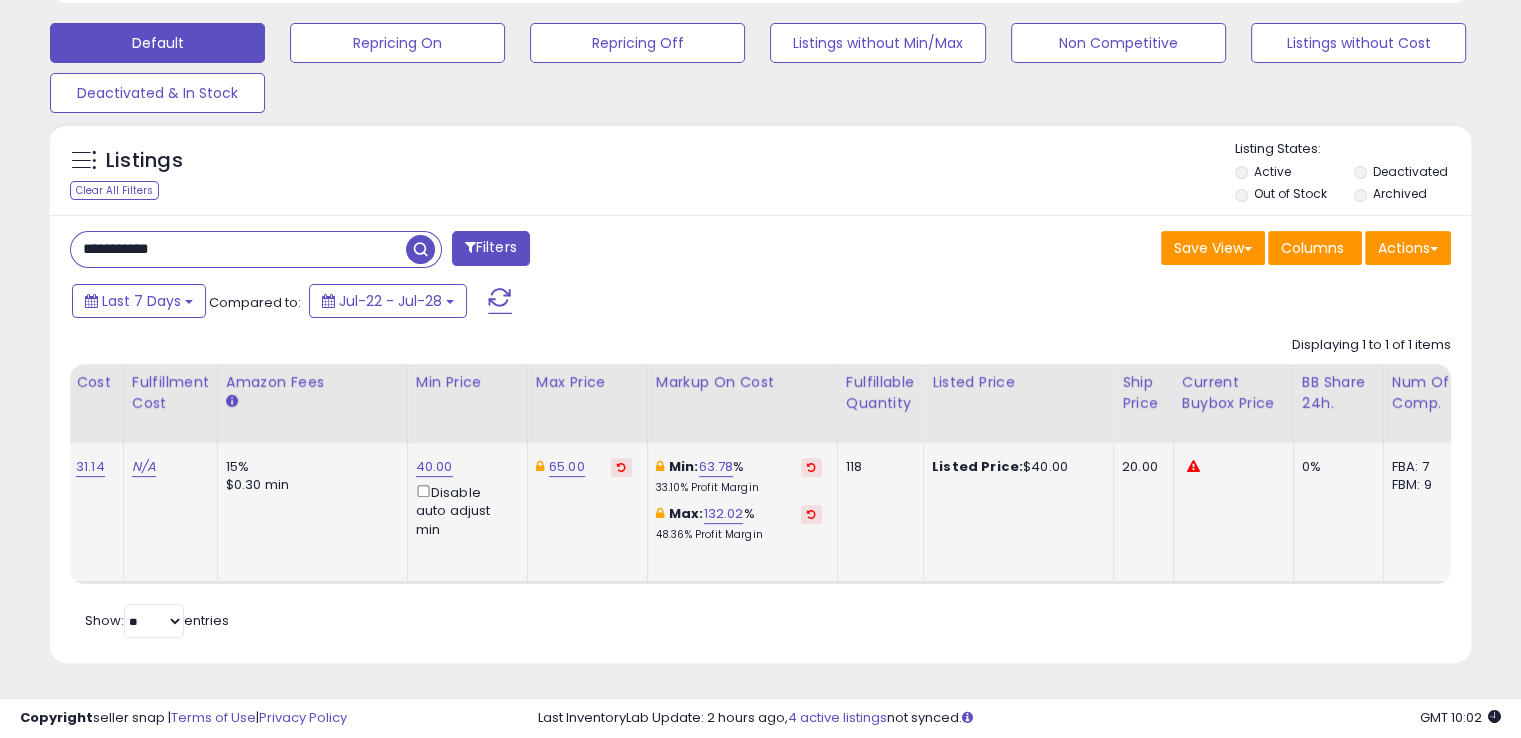 type 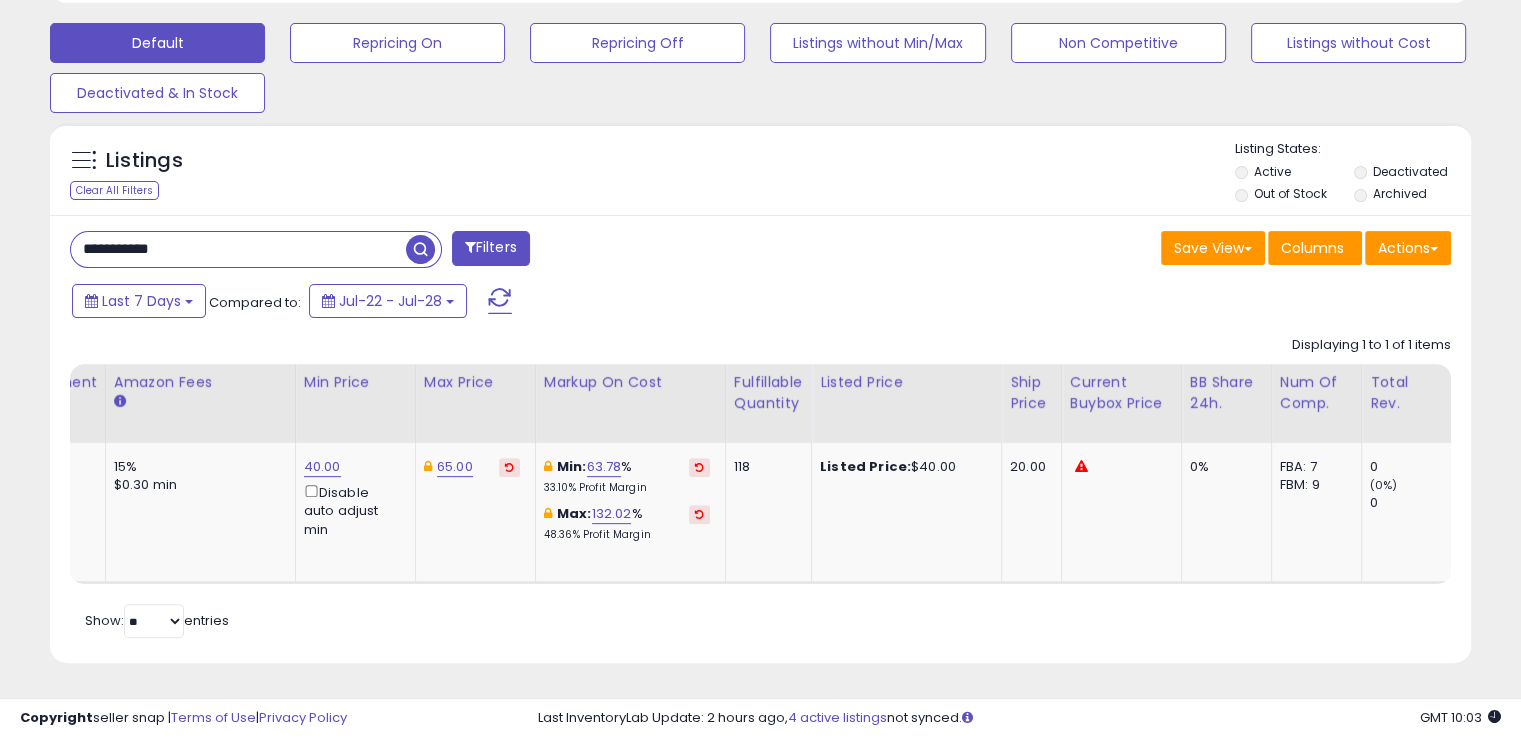 click on "**********" at bounding box center [238, 249] 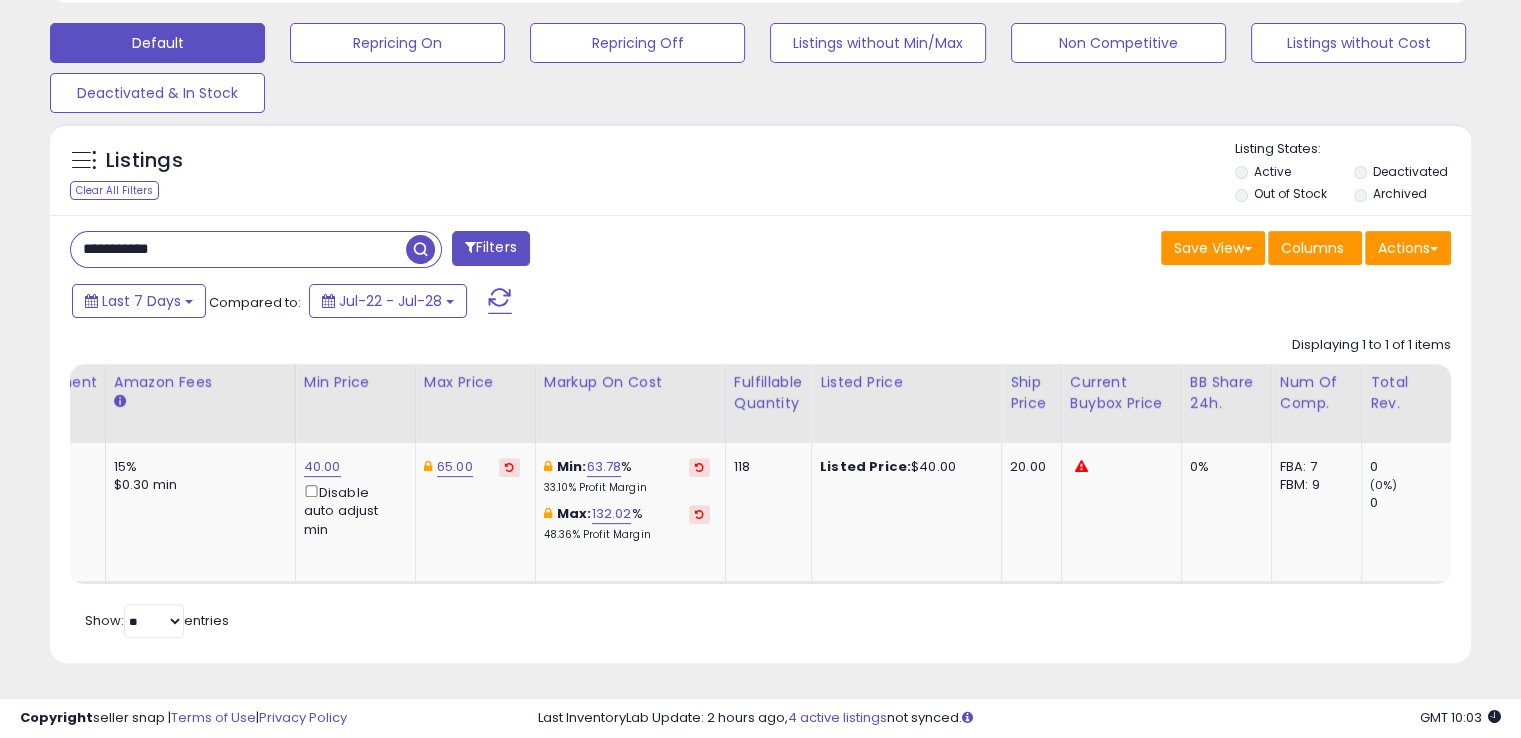 click on "**********" at bounding box center (238, 249) 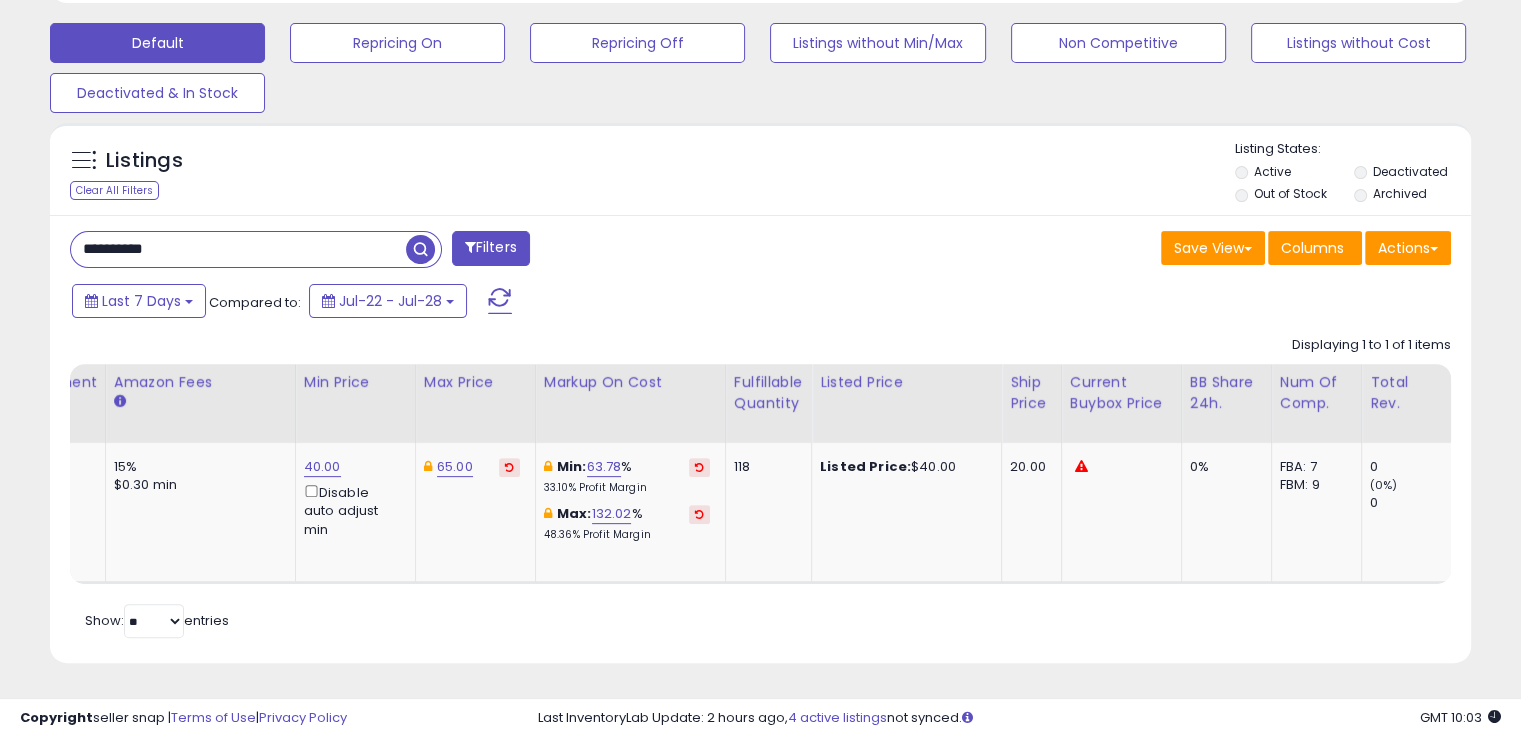 click at bounding box center (420, 249) 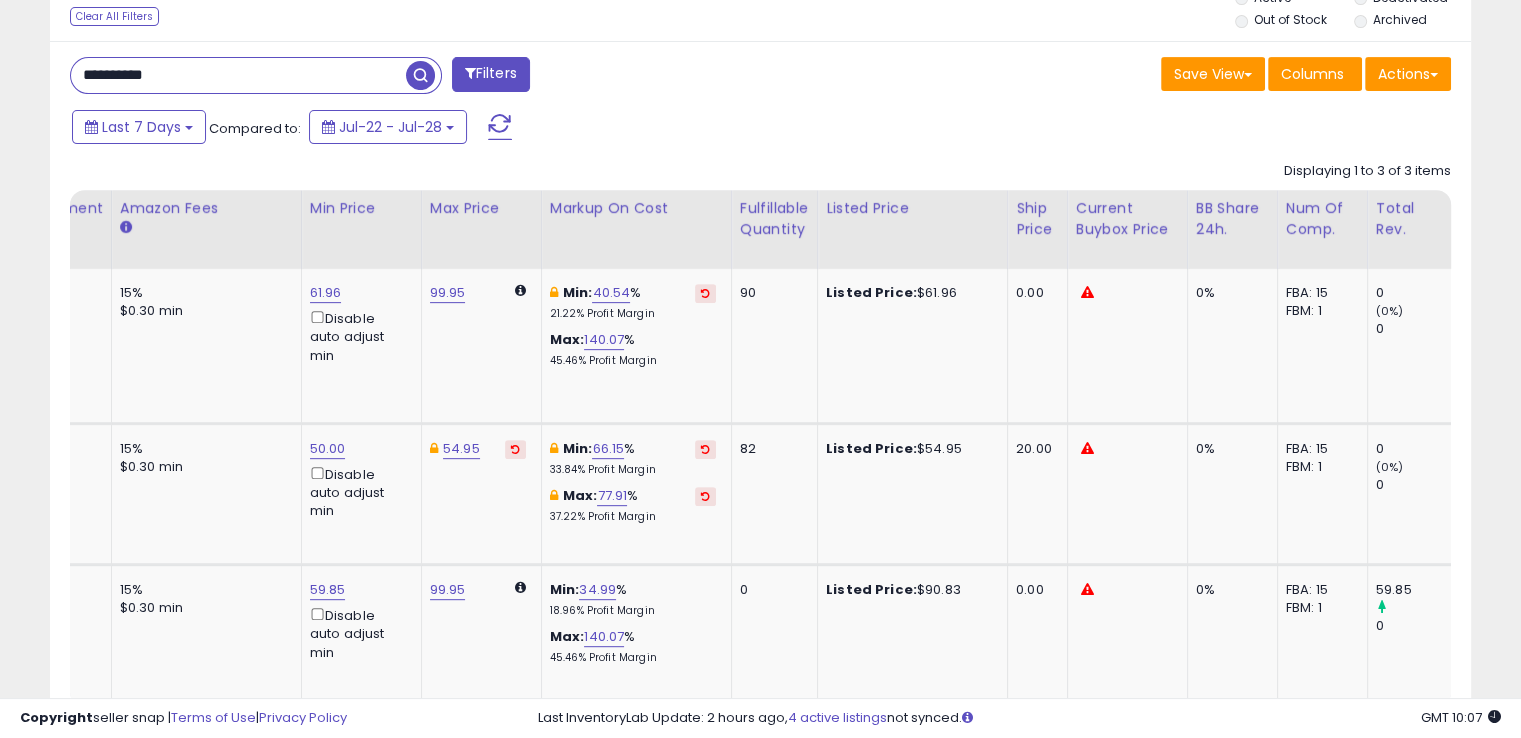 click on "**********" at bounding box center (238, 75) 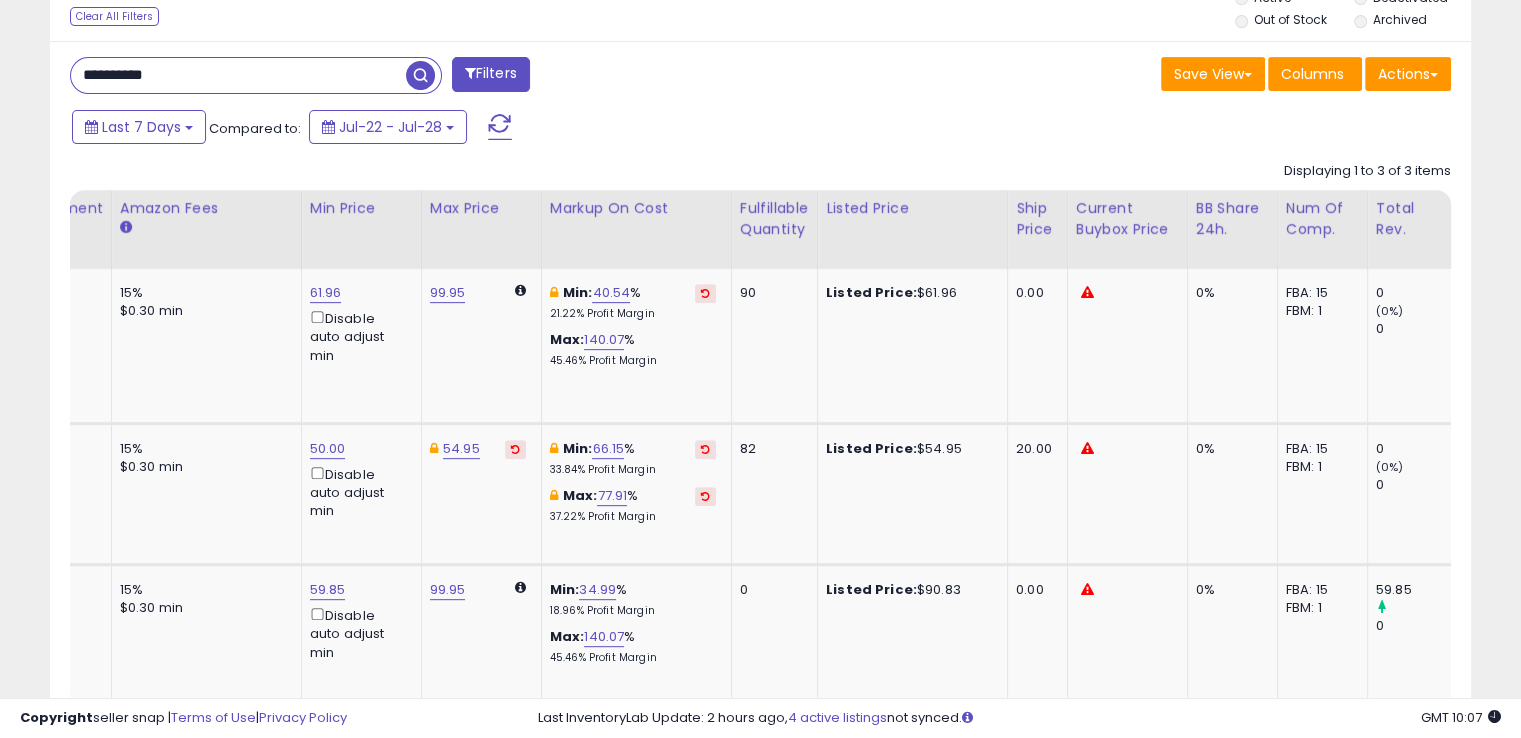 paste 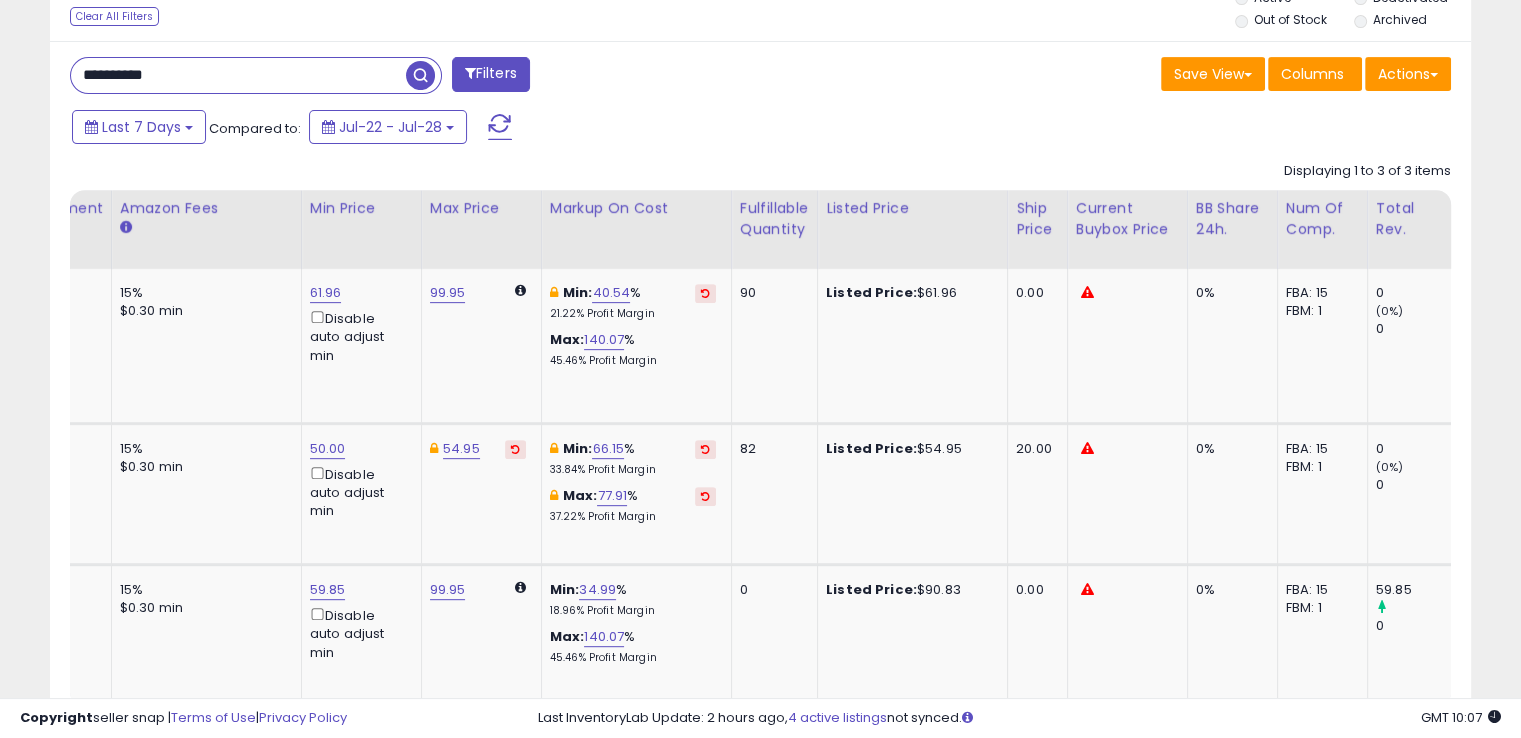 click at bounding box center (420, 75) 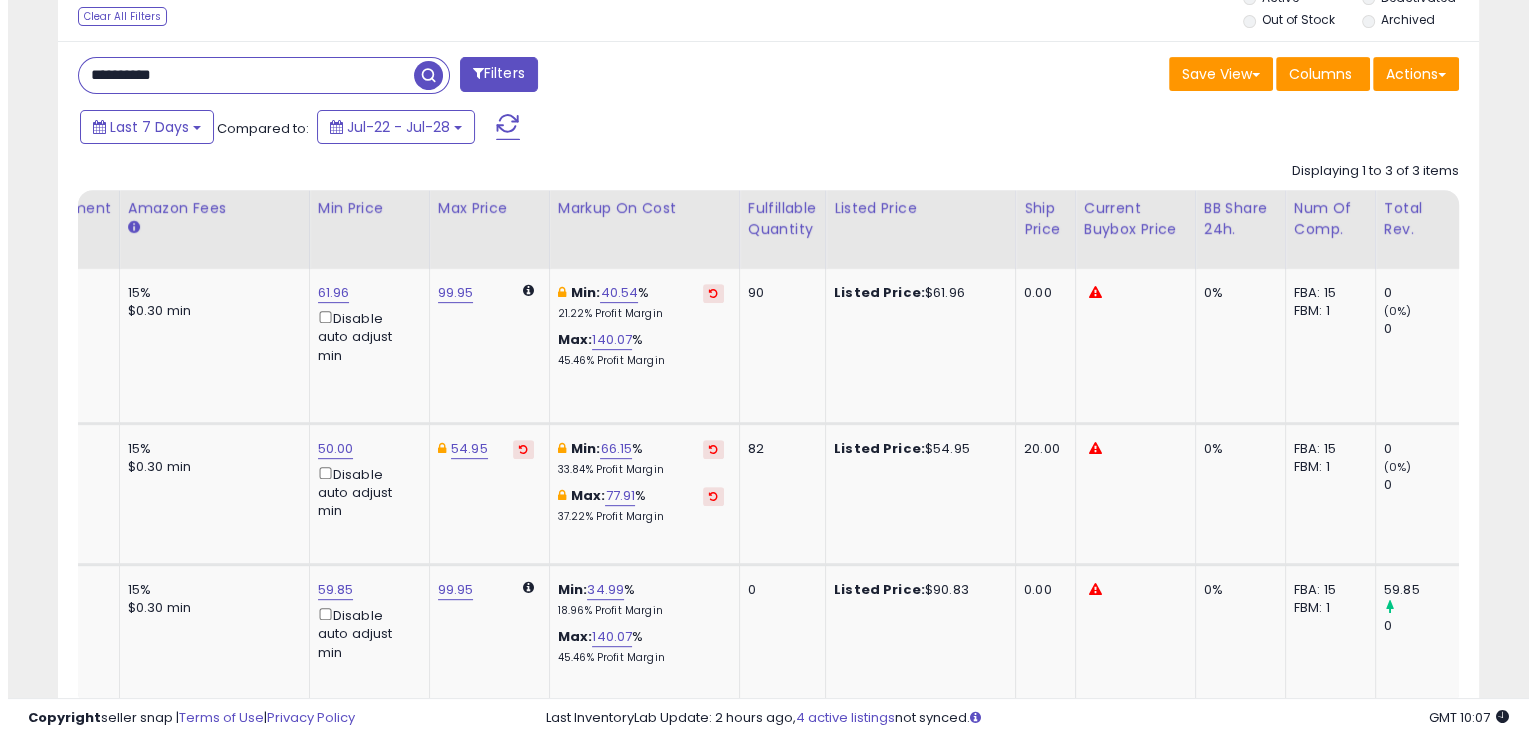 scroll, scrollTop: 481, scrollLeft: 0, axis: vertical 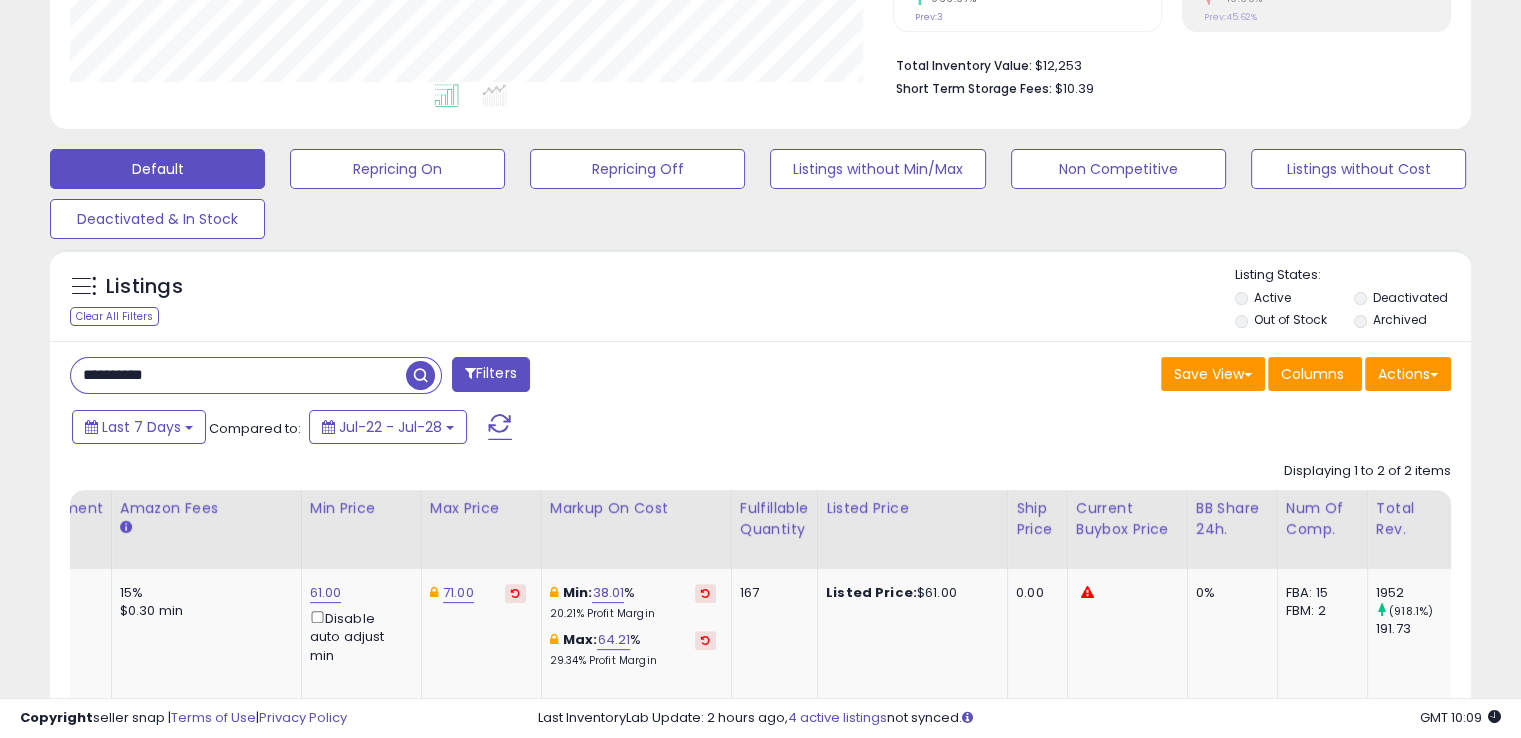 click on "**********" at bounding box center (238, 375) 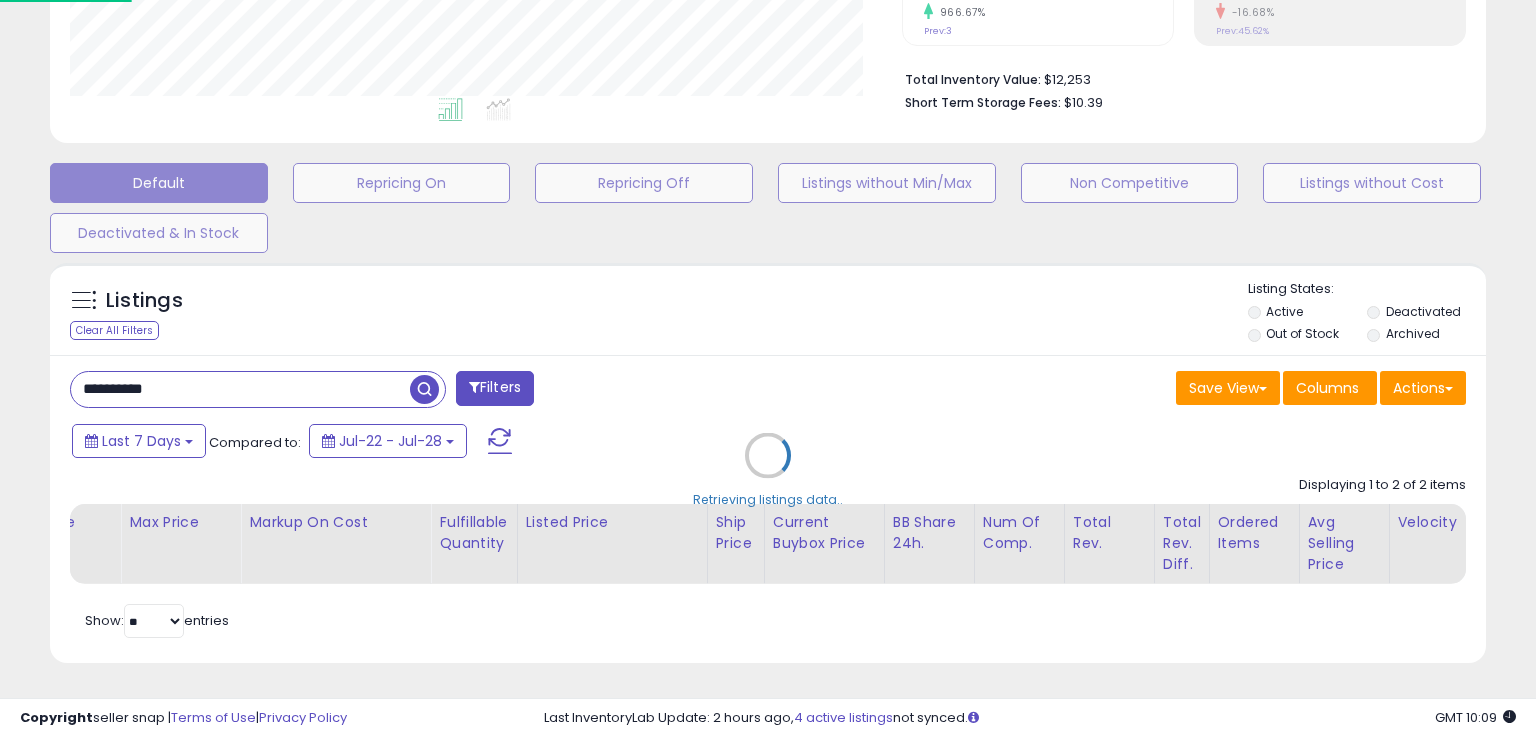 scroll, scrollTop: 999589, scrollLeft: 999168, axis: both 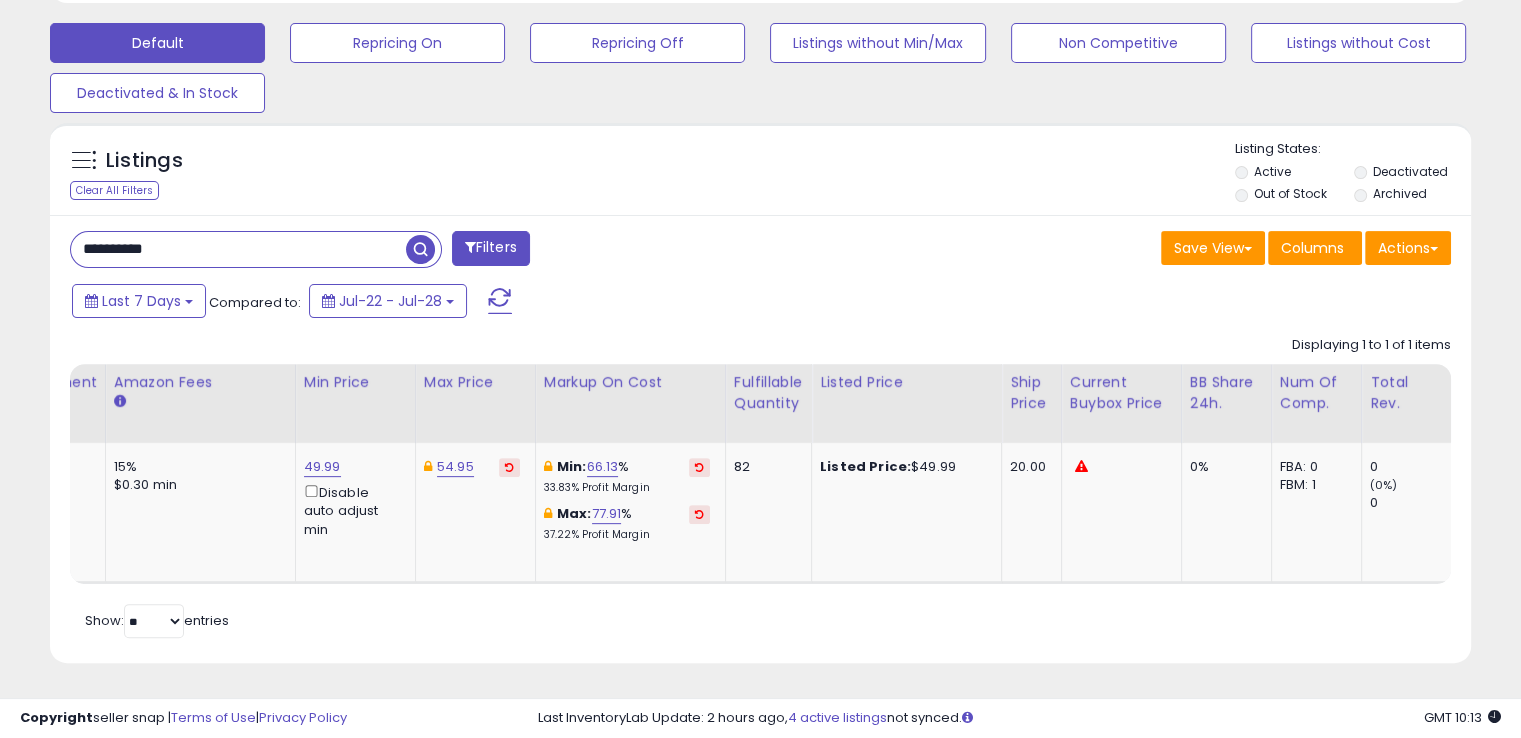 click on "**********" at bounding box center [238, 249] 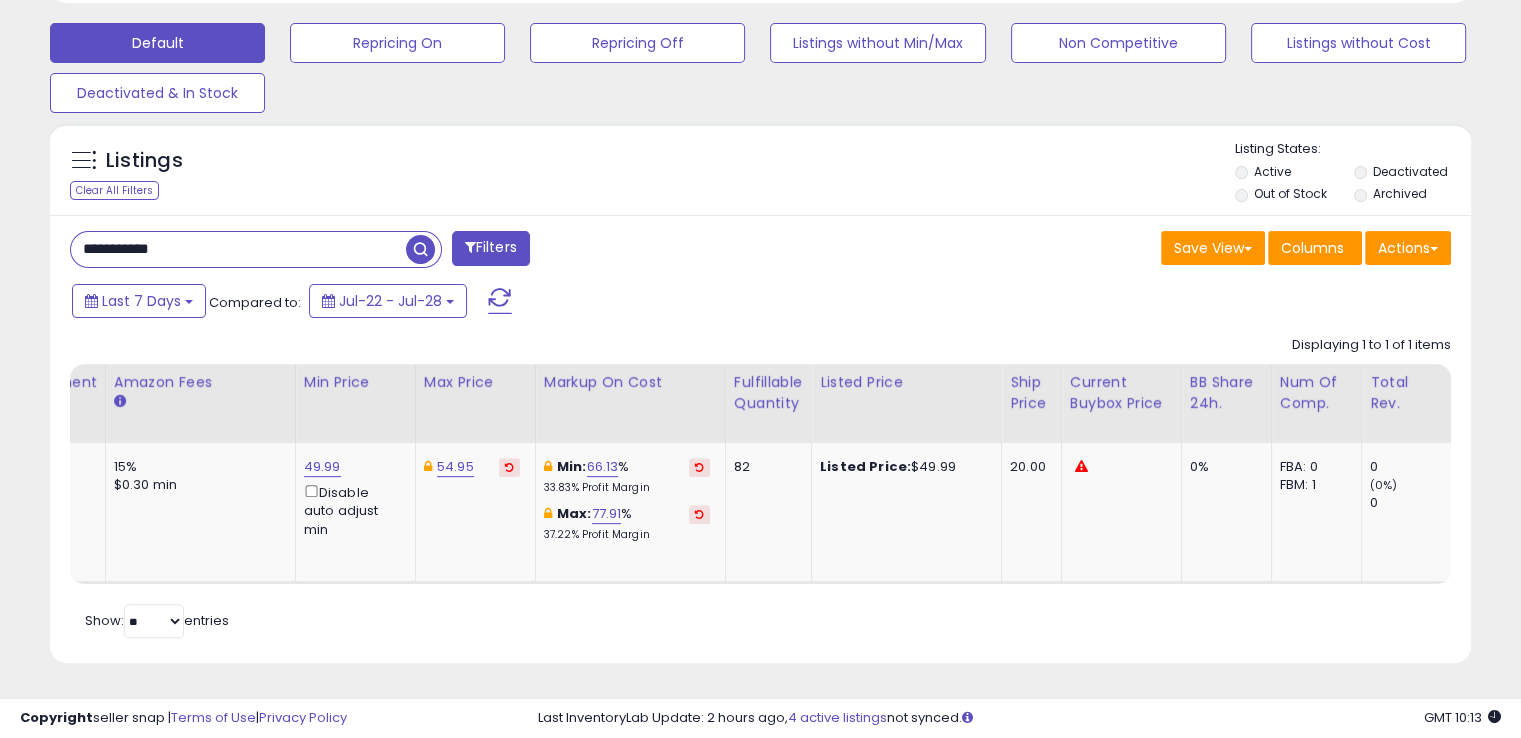 type on "**********" 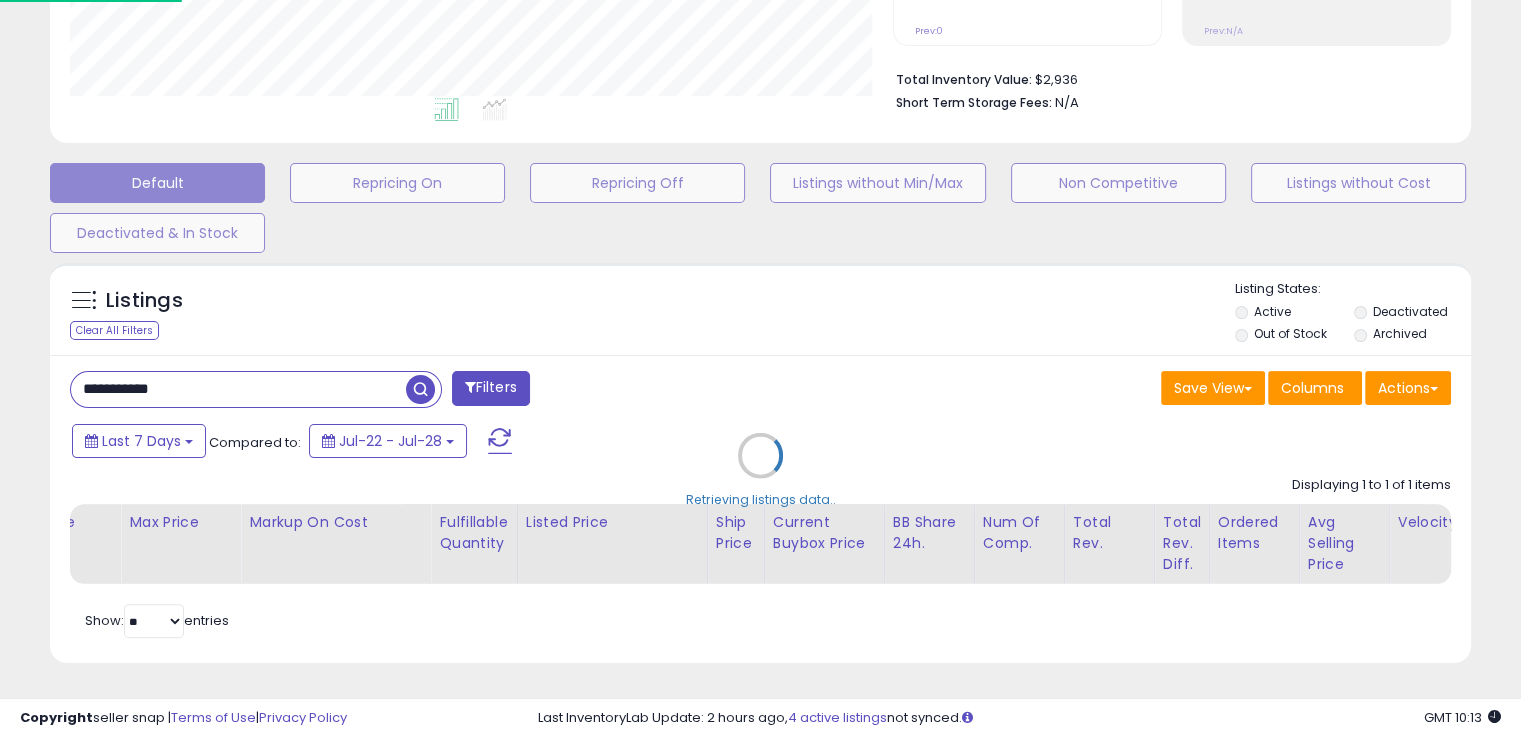 scroll, scrollTop: 999589, scrollLeft: 999168, axis: both 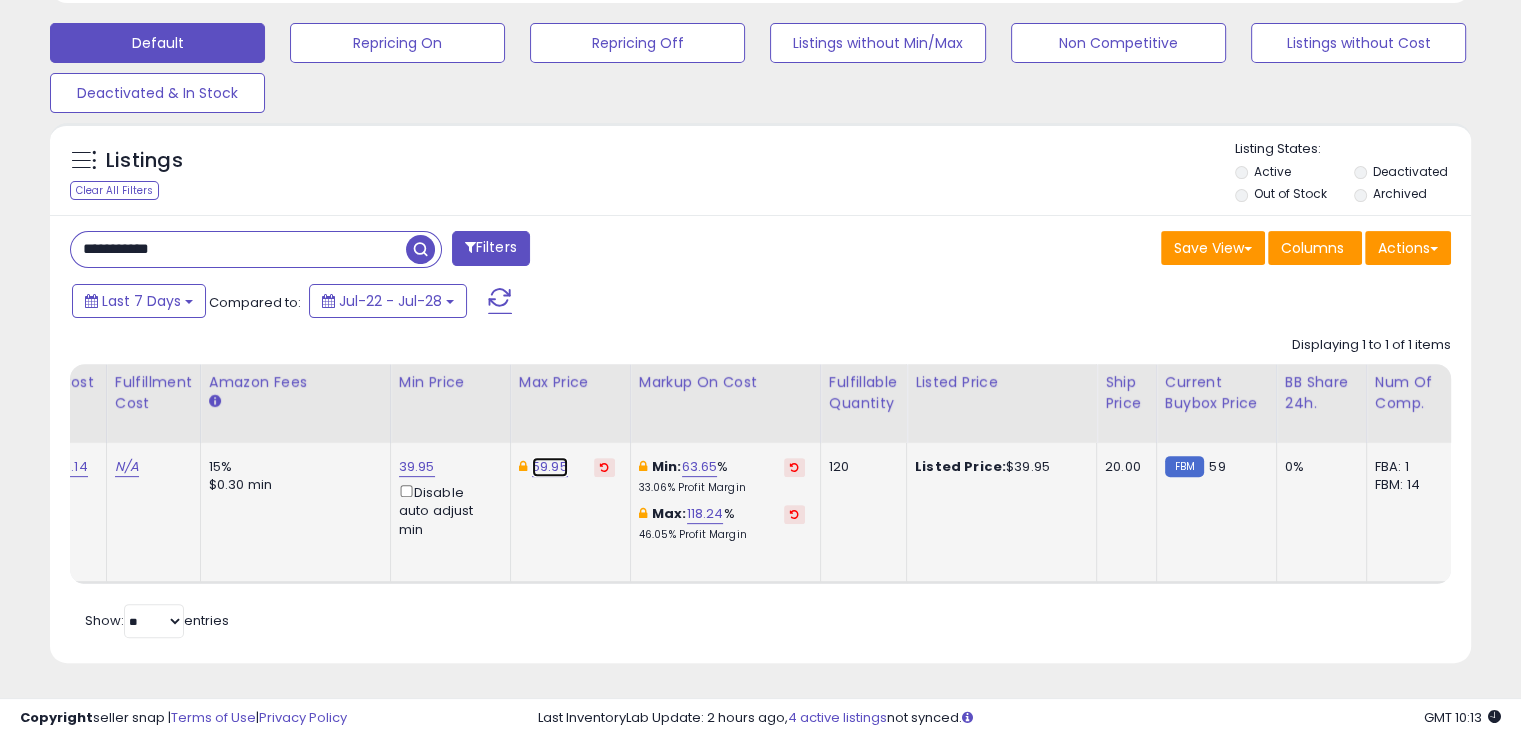 click on "59.95" at bounding box center [550, 467] 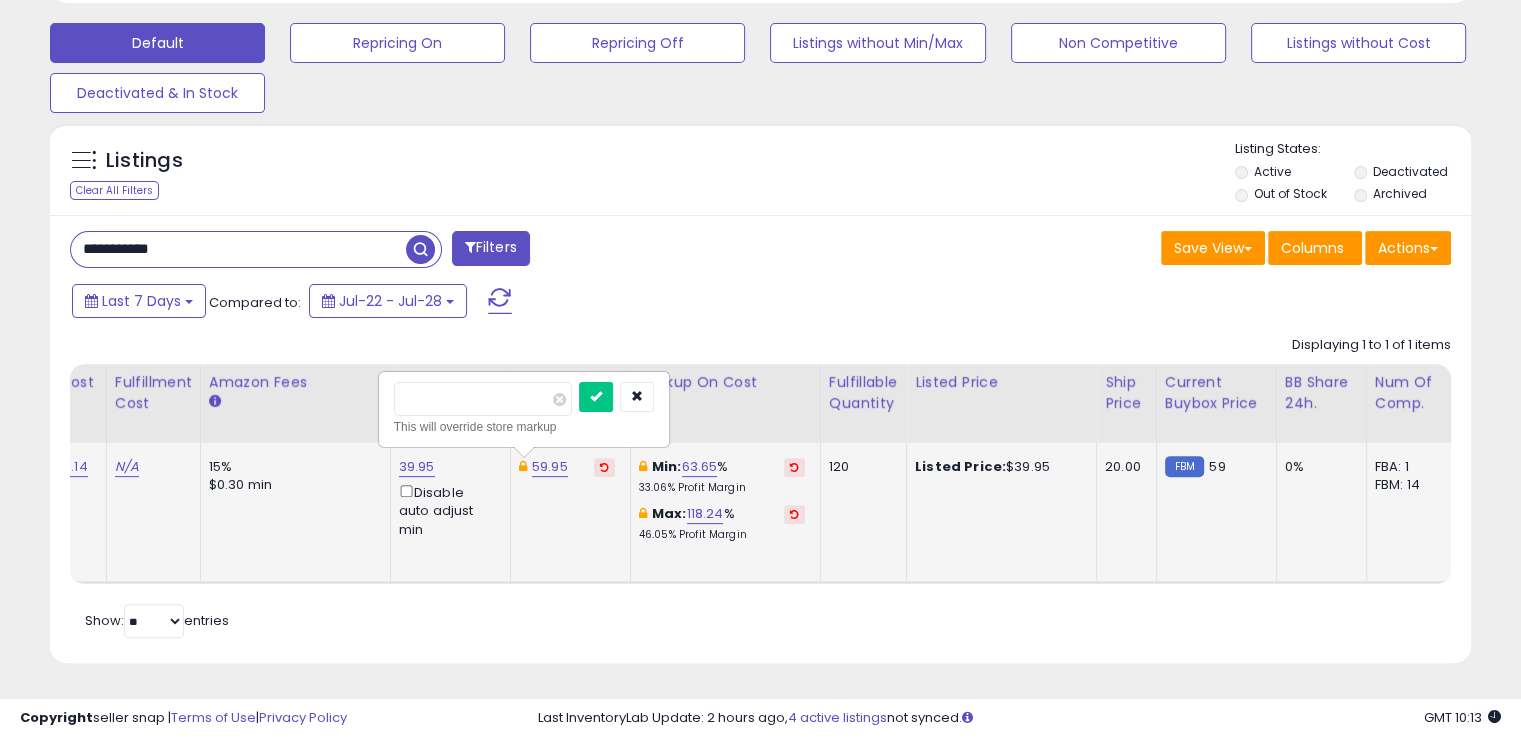 click on "*****" at bounding box center (483, 399) 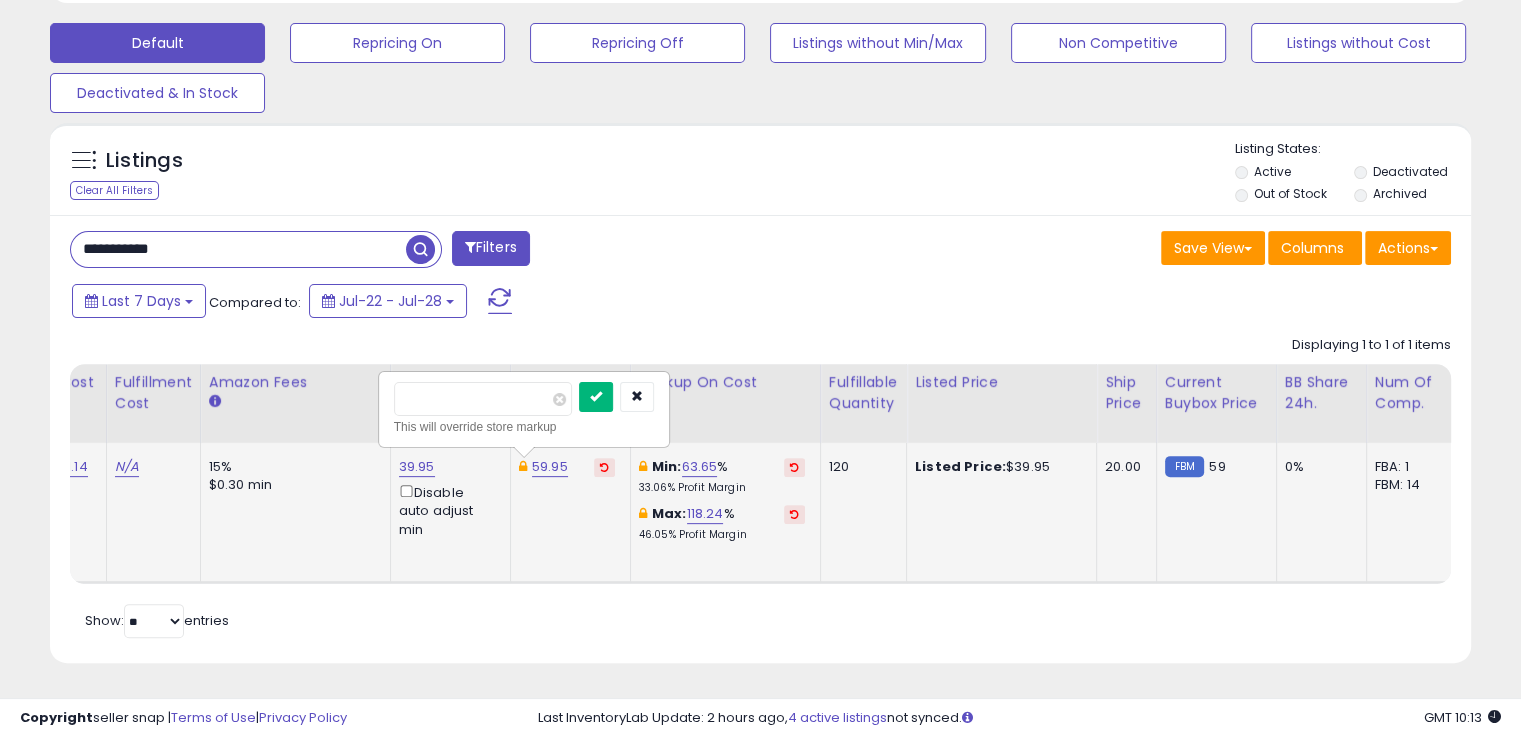 type on "**" 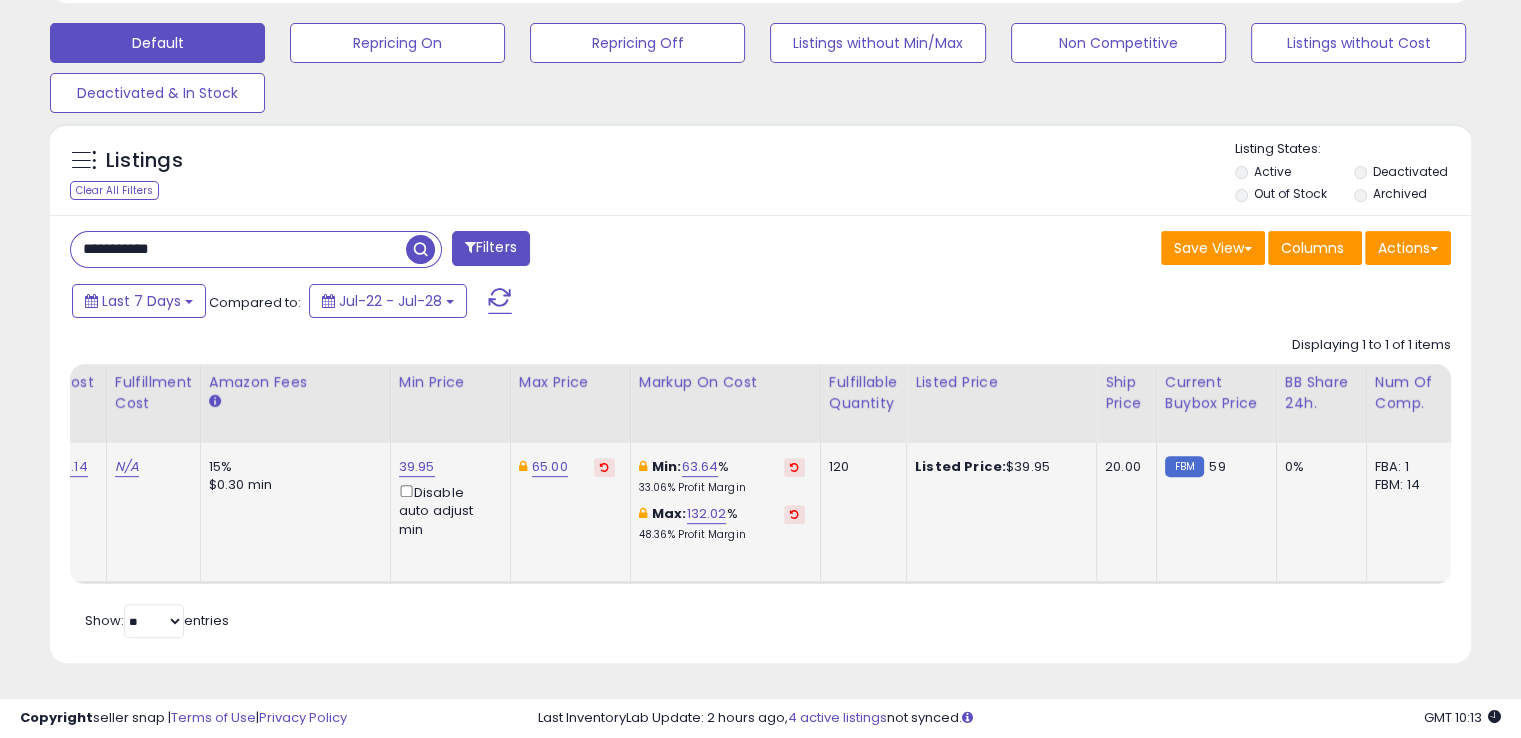 click on "**********" at bounding box center [238, 249] 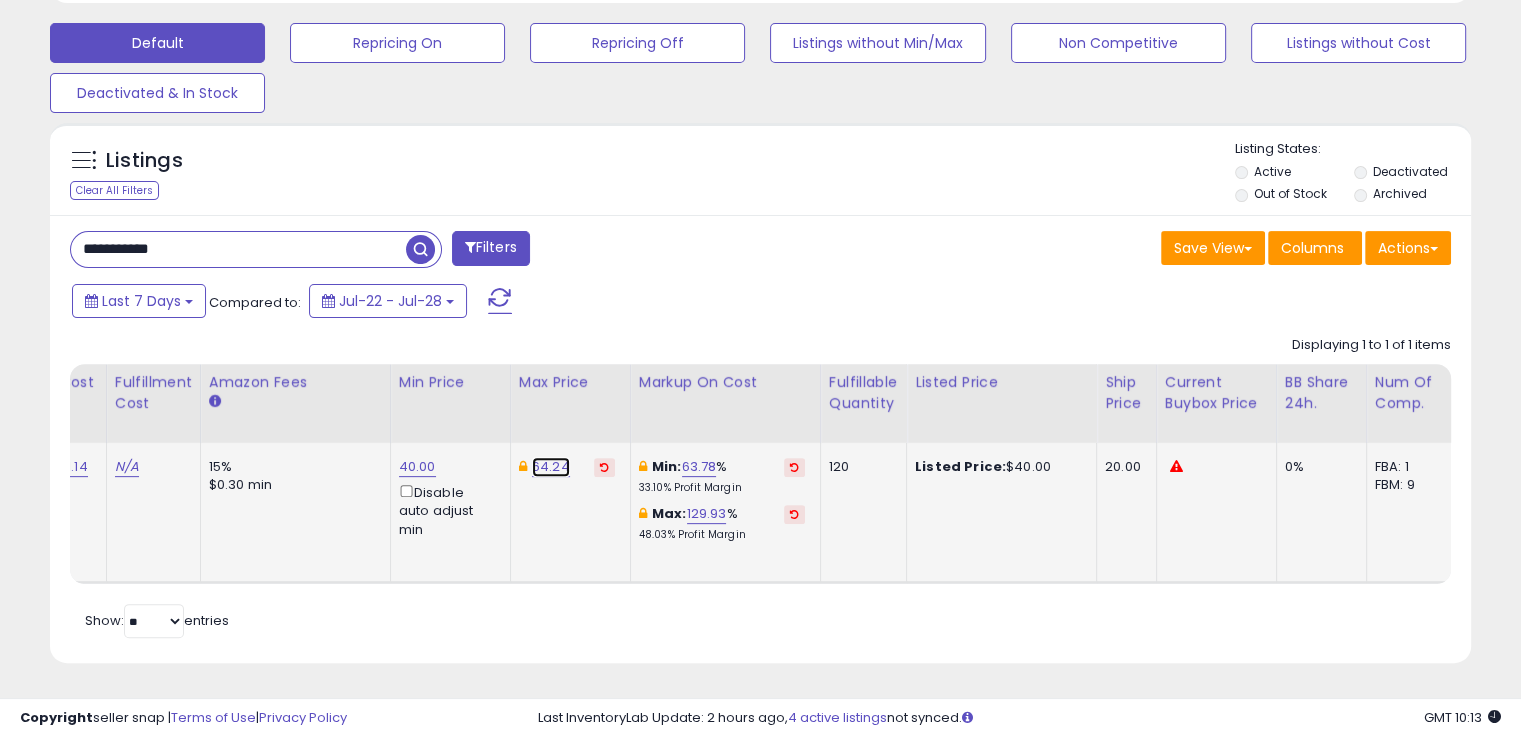 click on "64.24" at bounding box center (551, 467) 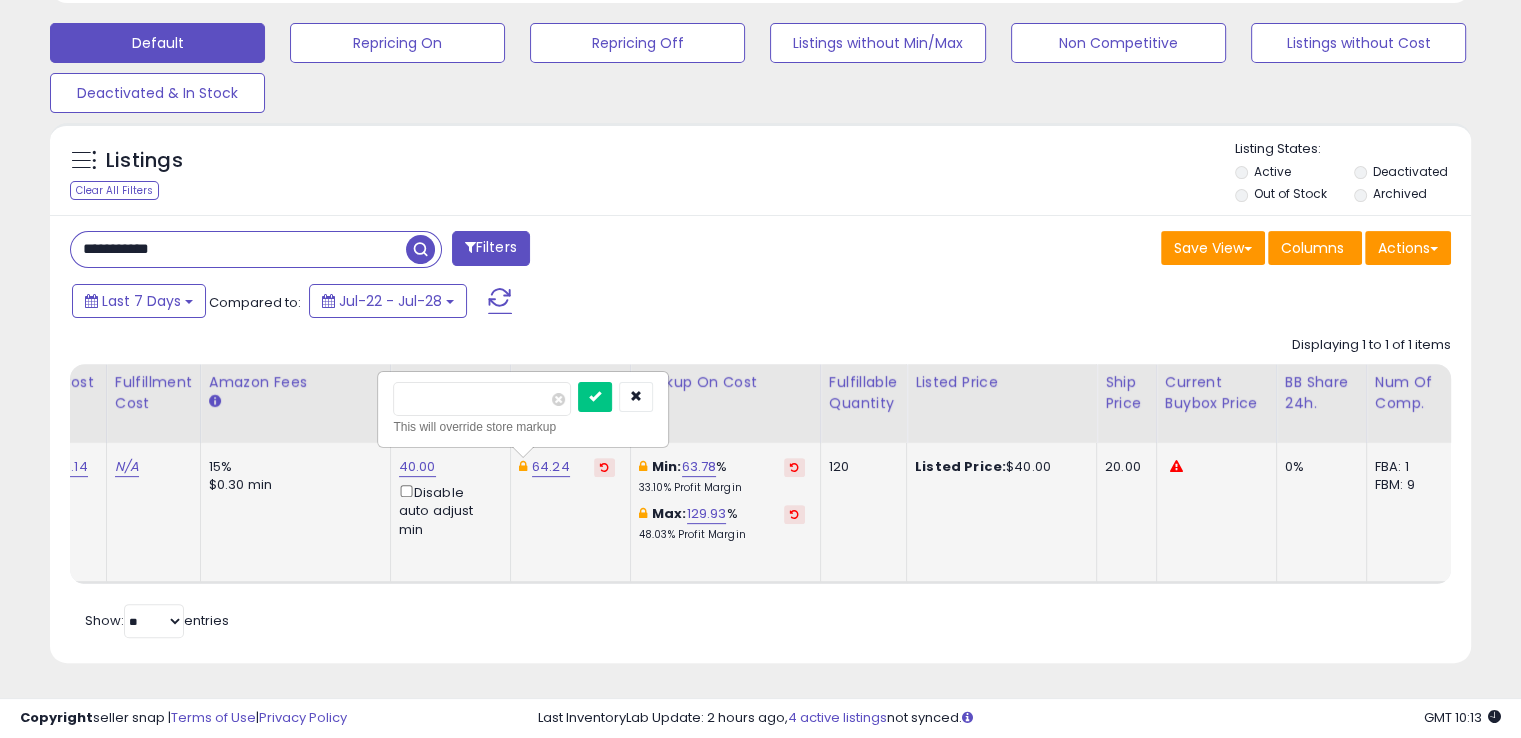 click on "*****" at bounding box center [482, 399] 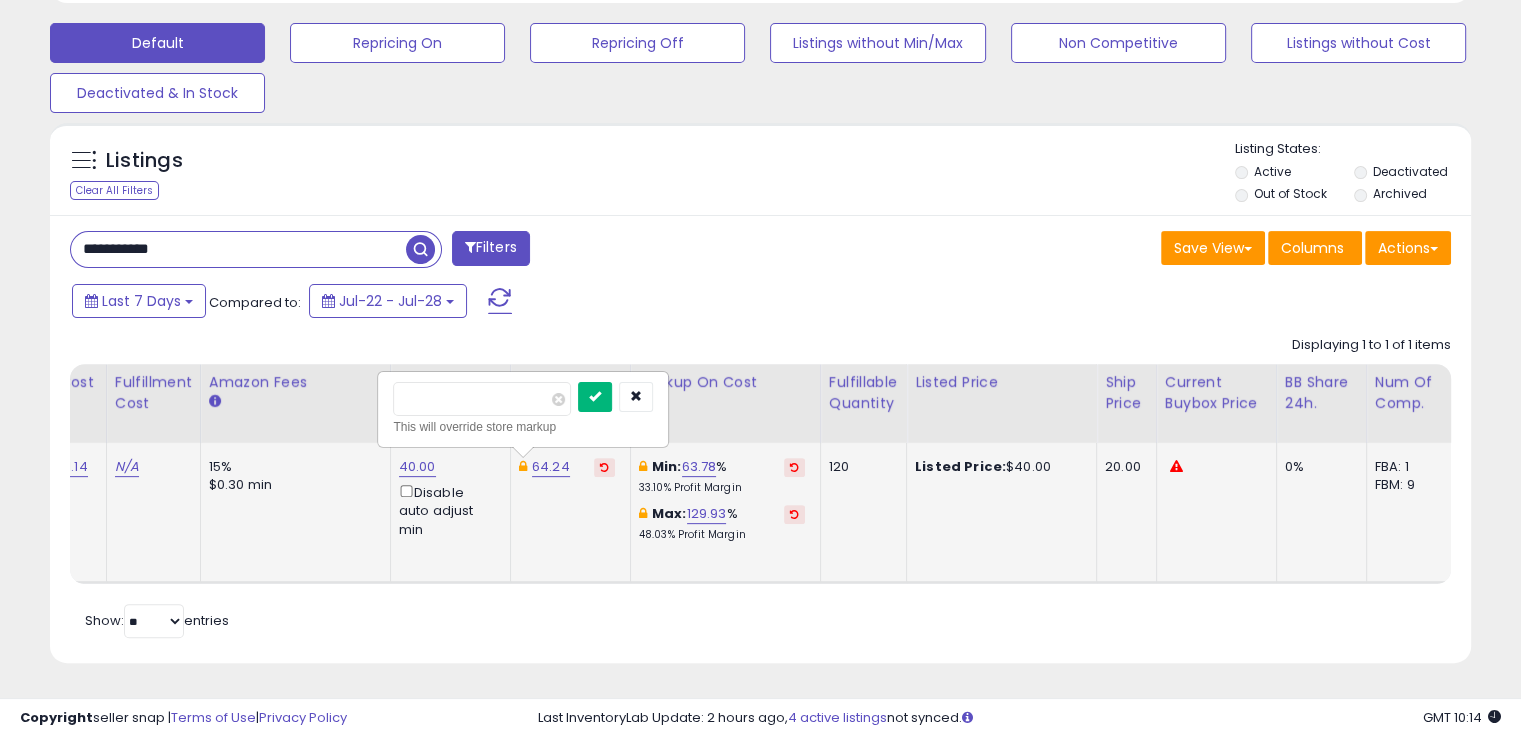 type on "**" 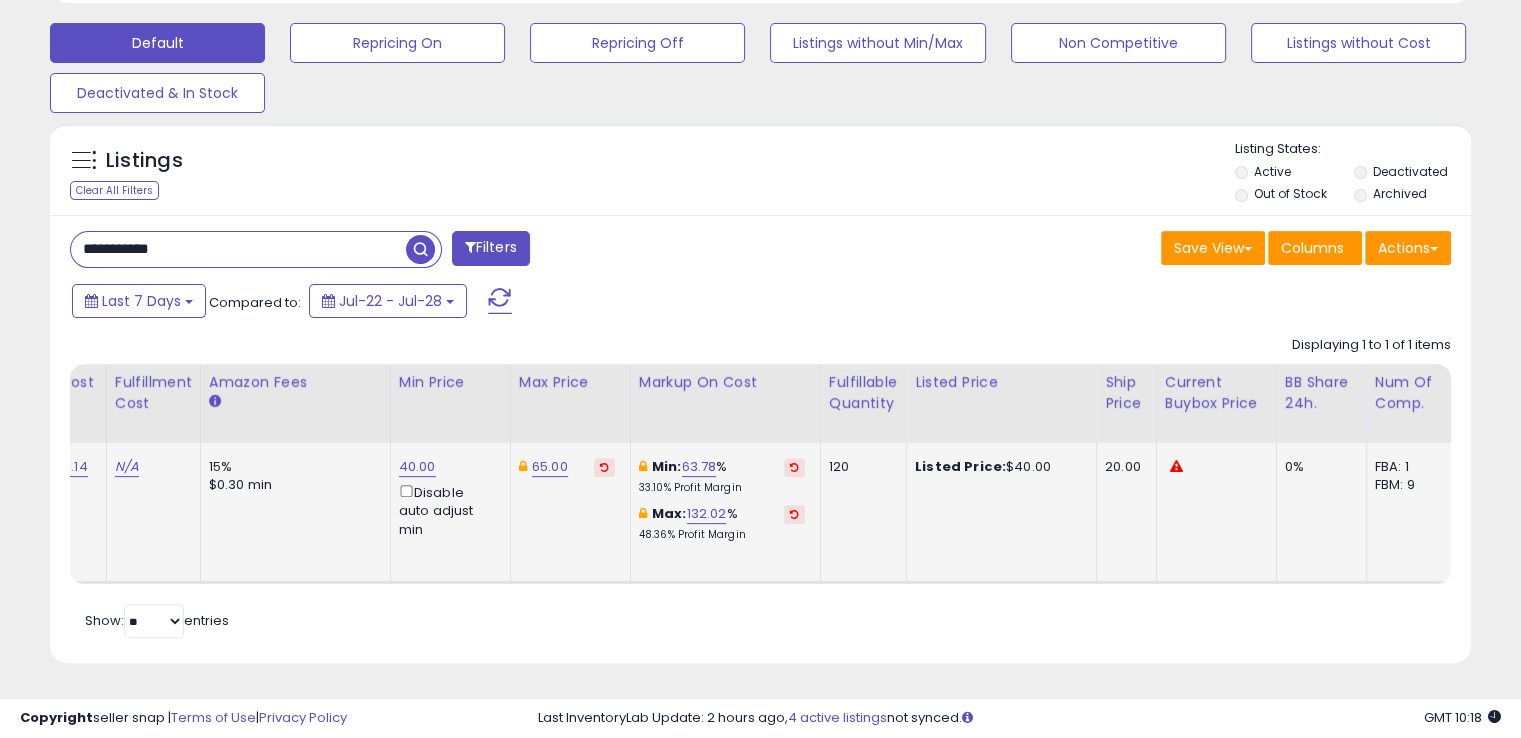 click on "**********" at bounding box center [238, 249] 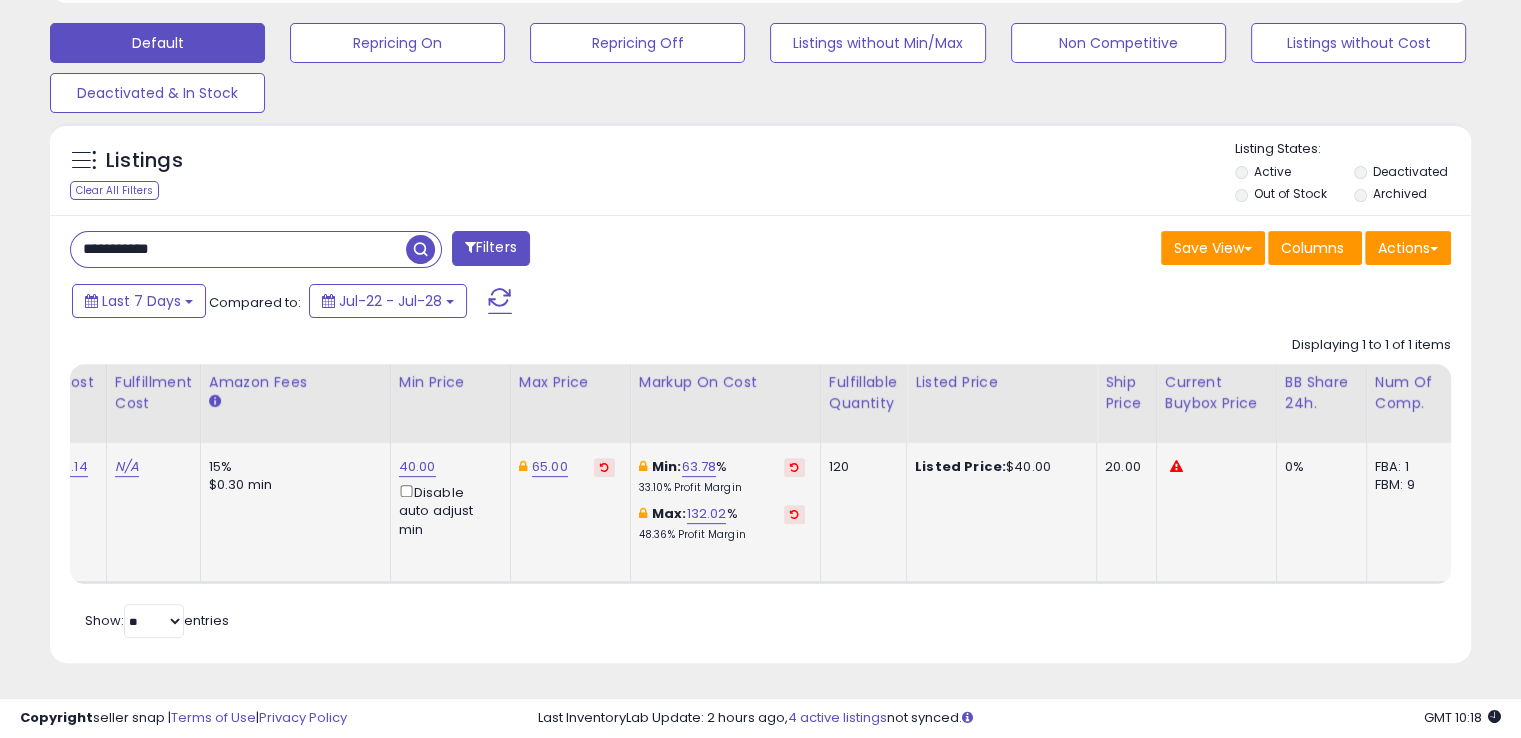 click on "**********" at bounding box center (238, 249) 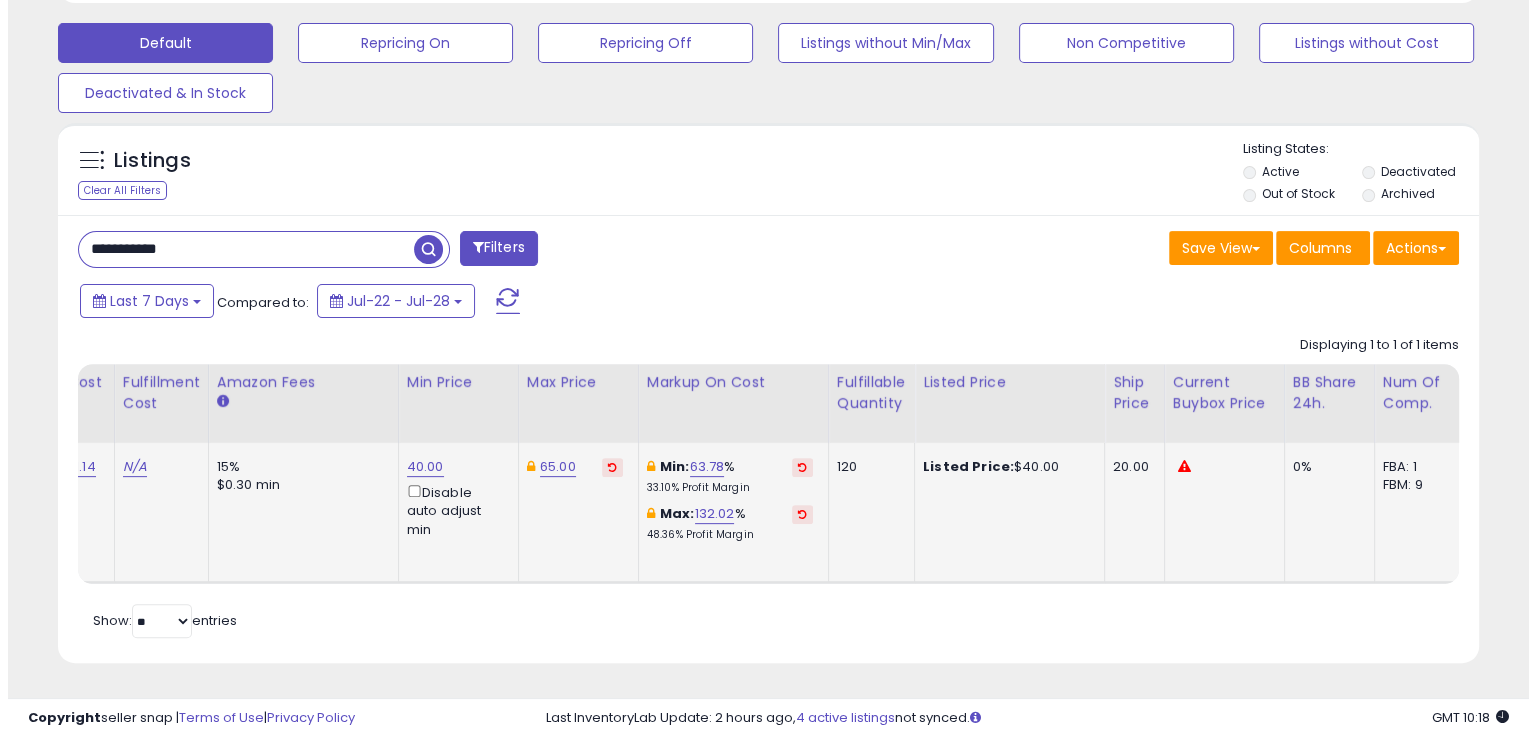 scroll, scrollTop: 481, scrollLeft: 0, axis: vertical 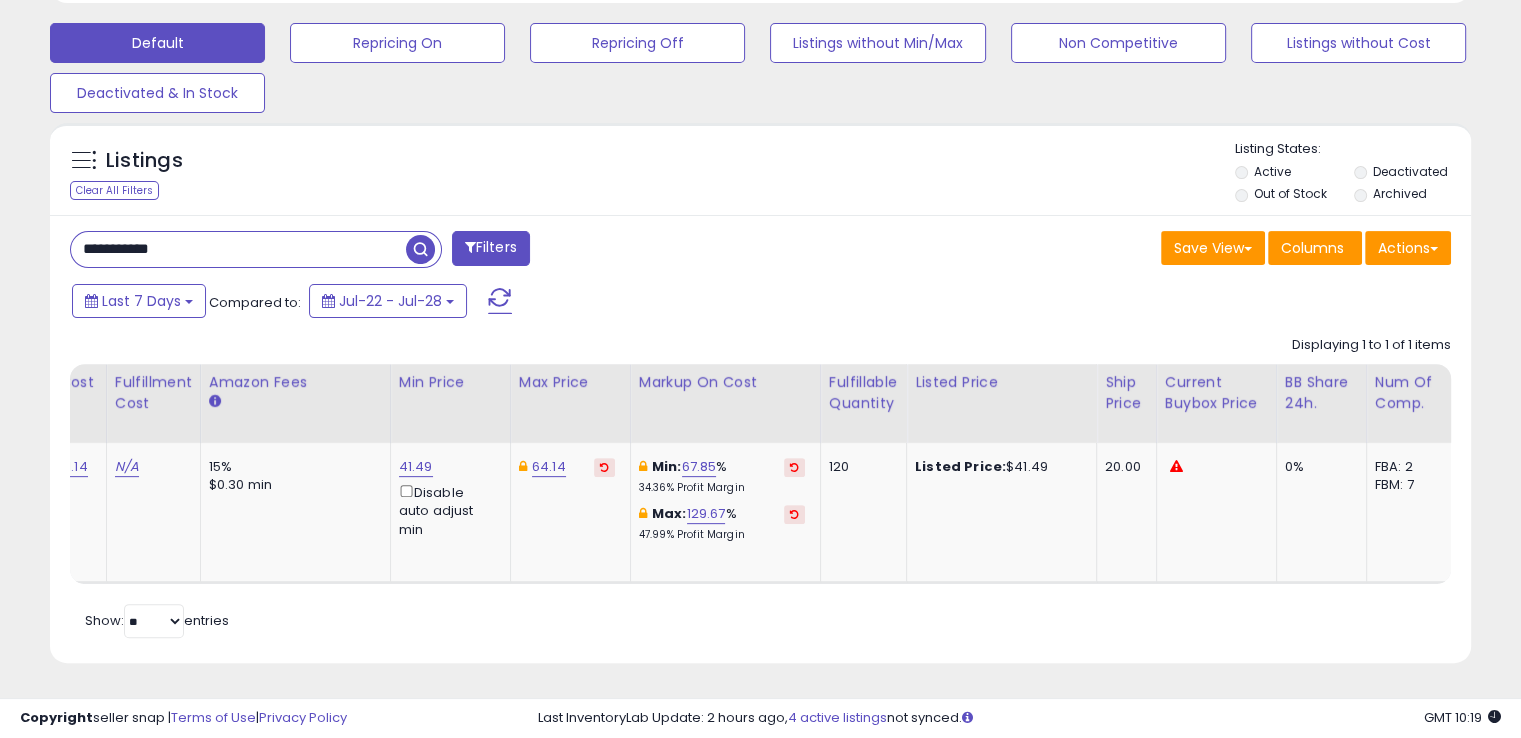 click on "**********" at bounding box center [238, 249] 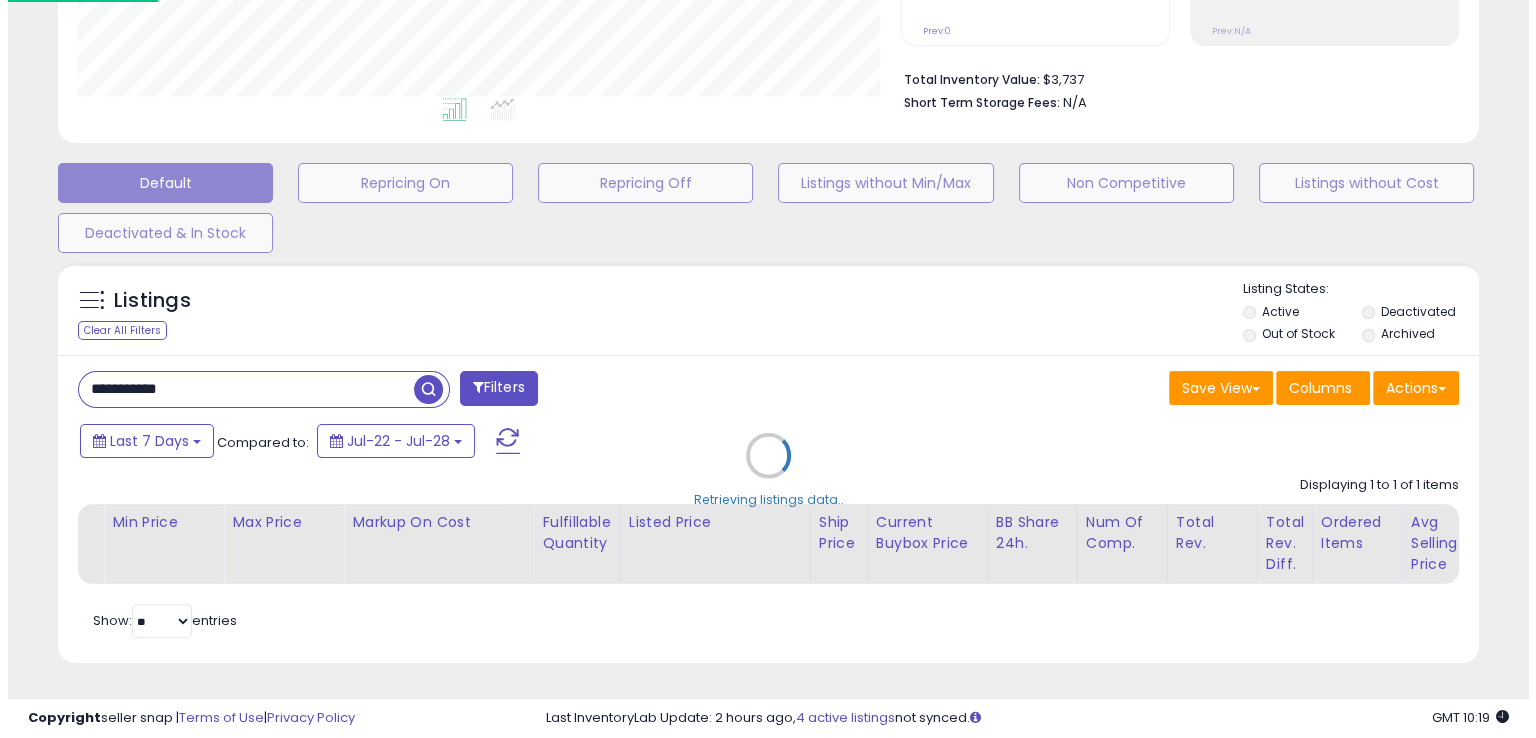 scroll, scrollTop: 481, scrollLeft: 0, axis: vertical 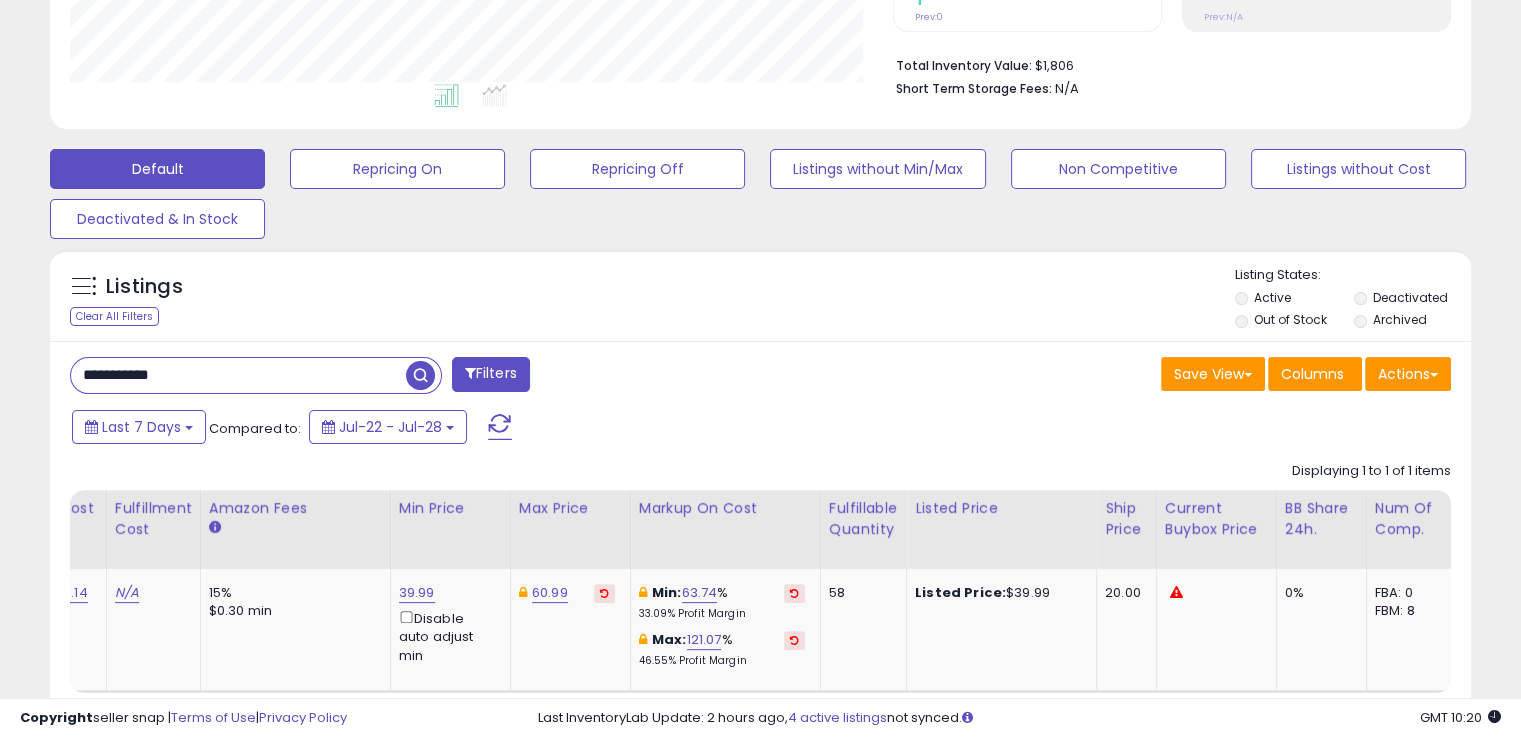 click on "**********" at bounding box center [238, 375] 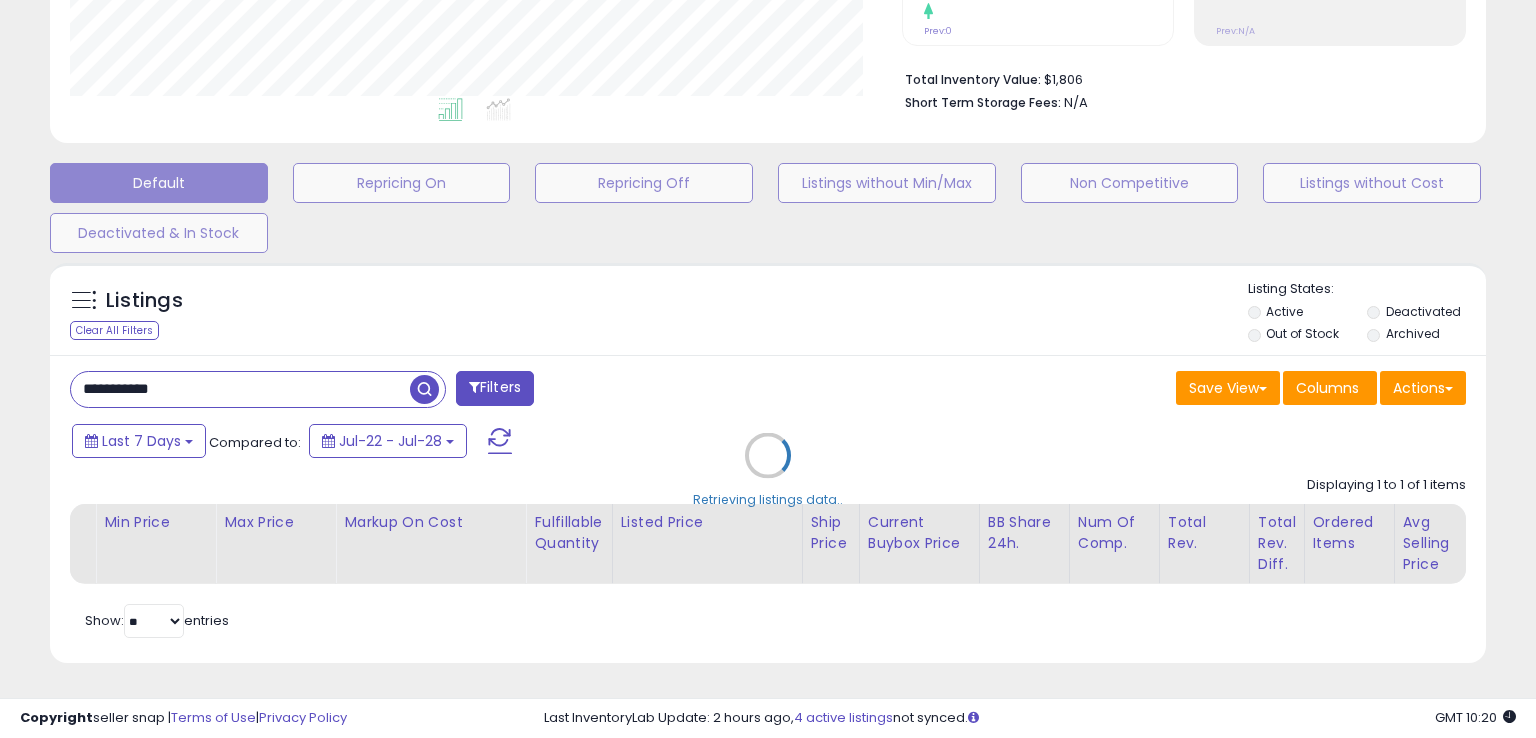scroll, scrollTop: 999589, scrollLeft: 999168, axis: both 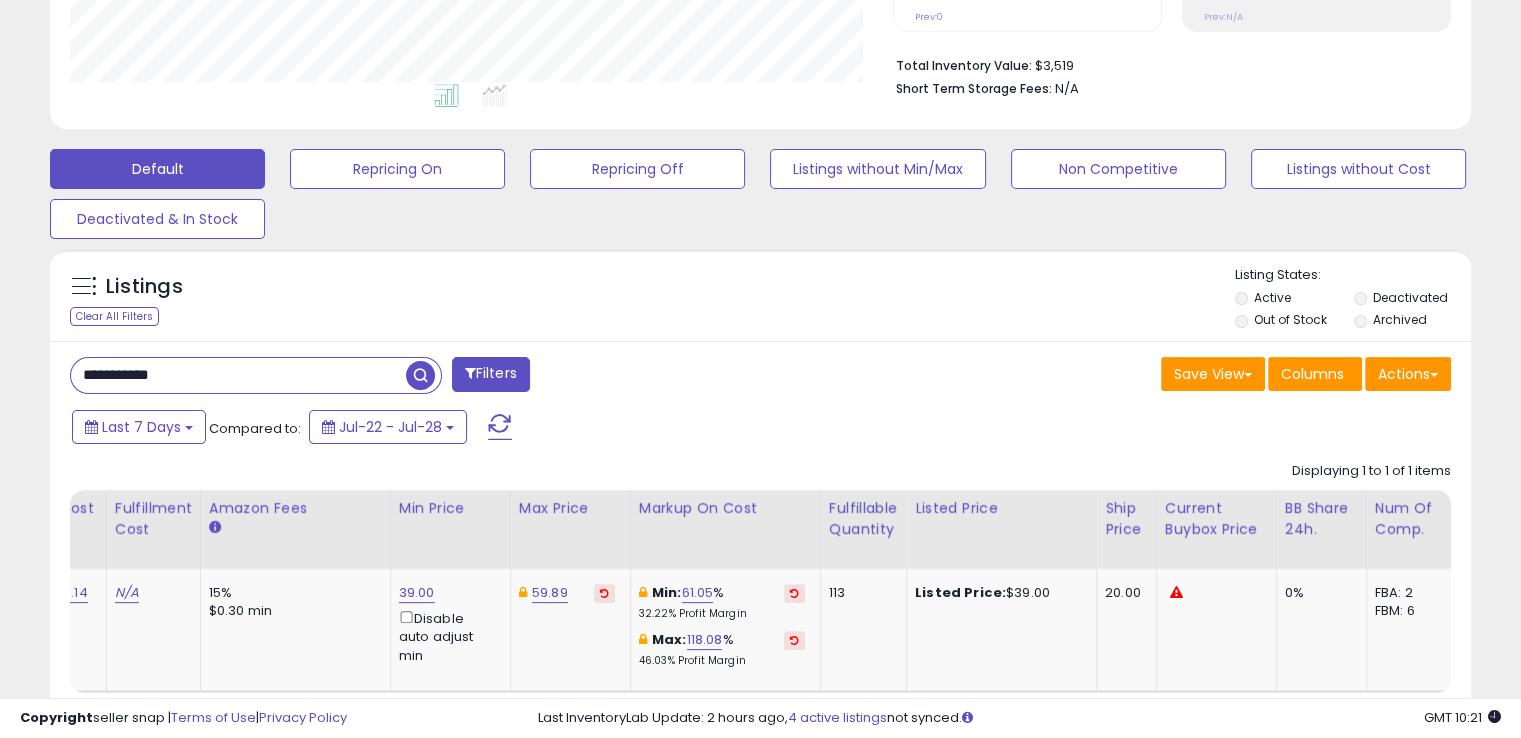 click on "**********" at bounding box center (238, 375) 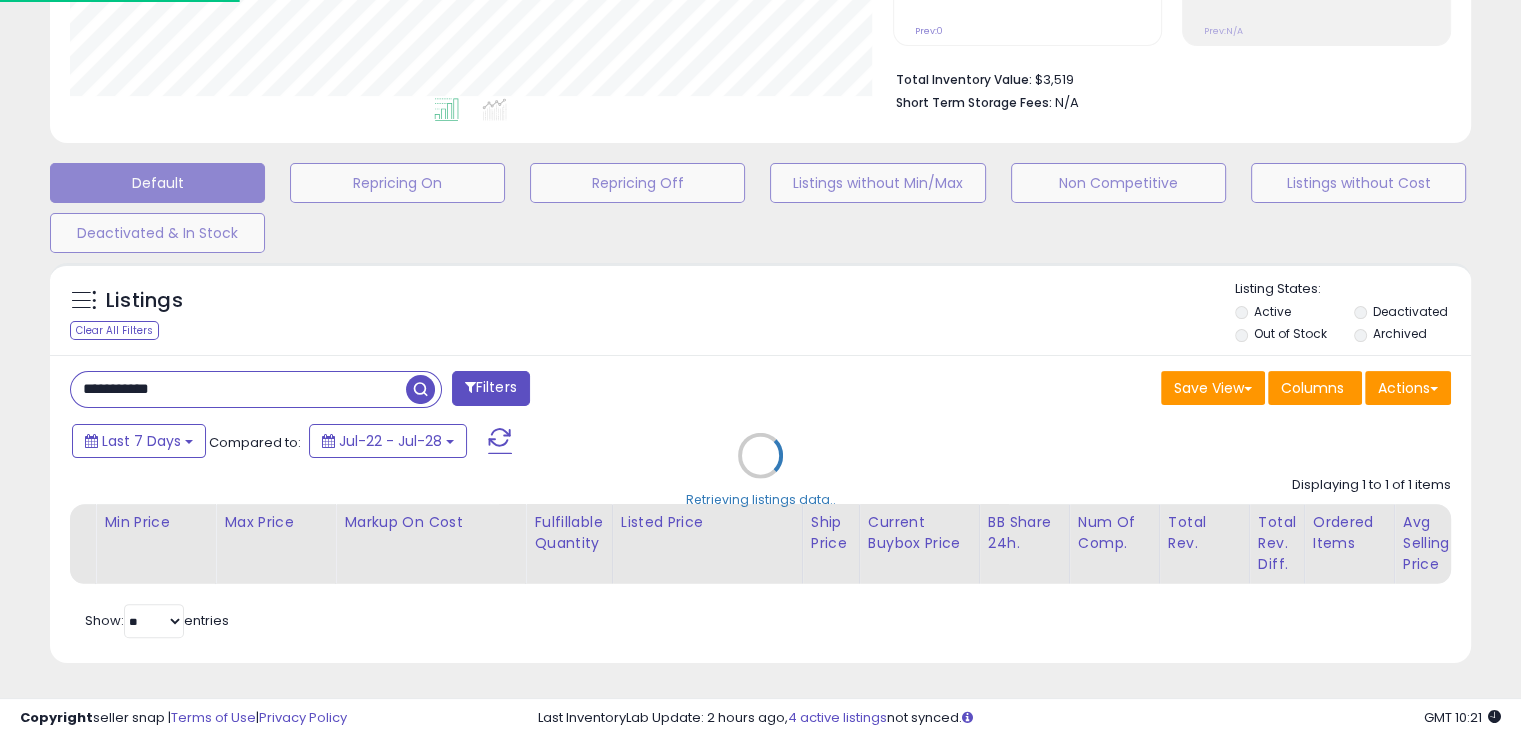 scroll, scrollTop: 999589, scrollLeft: 999168, axis: both 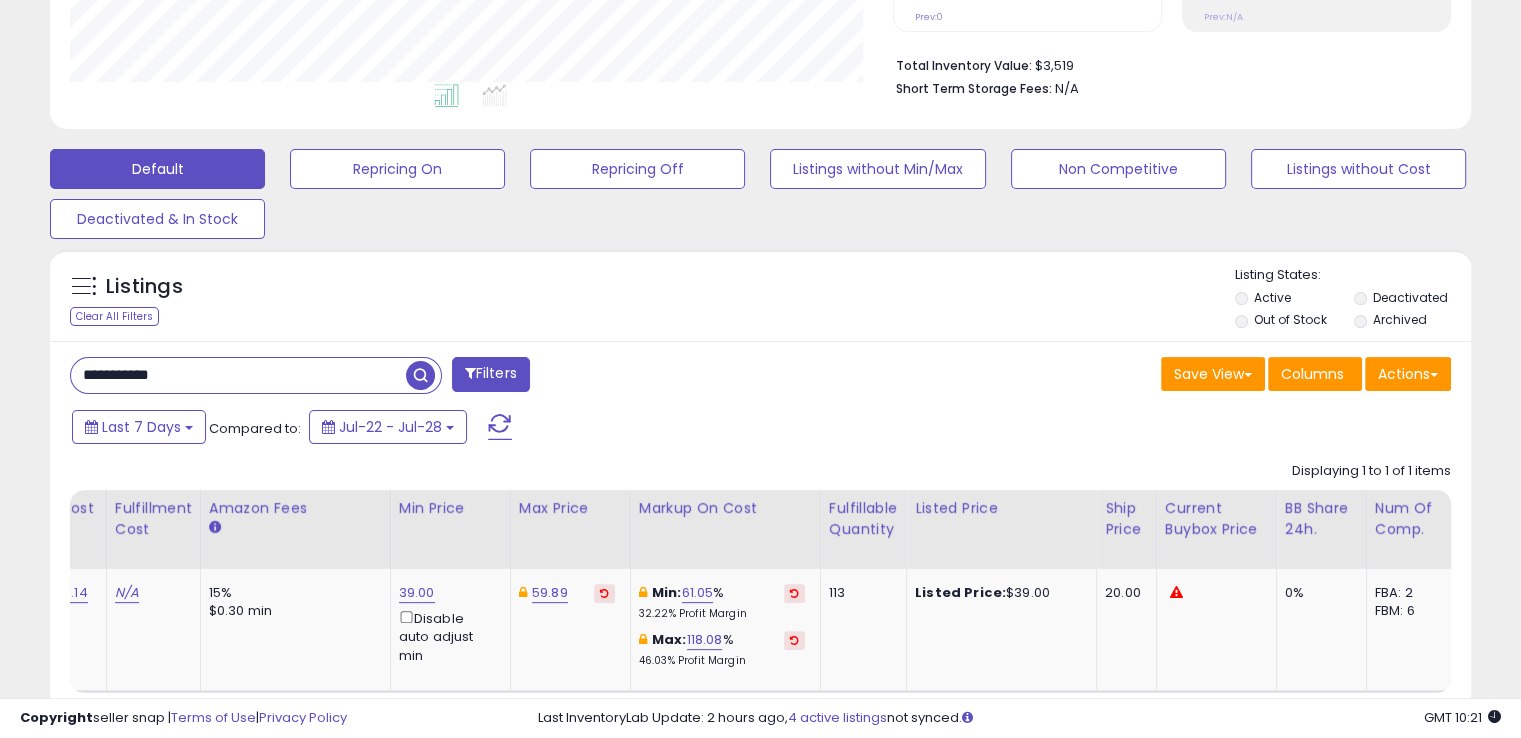 click on "**********" at bounding box center [238, 375] 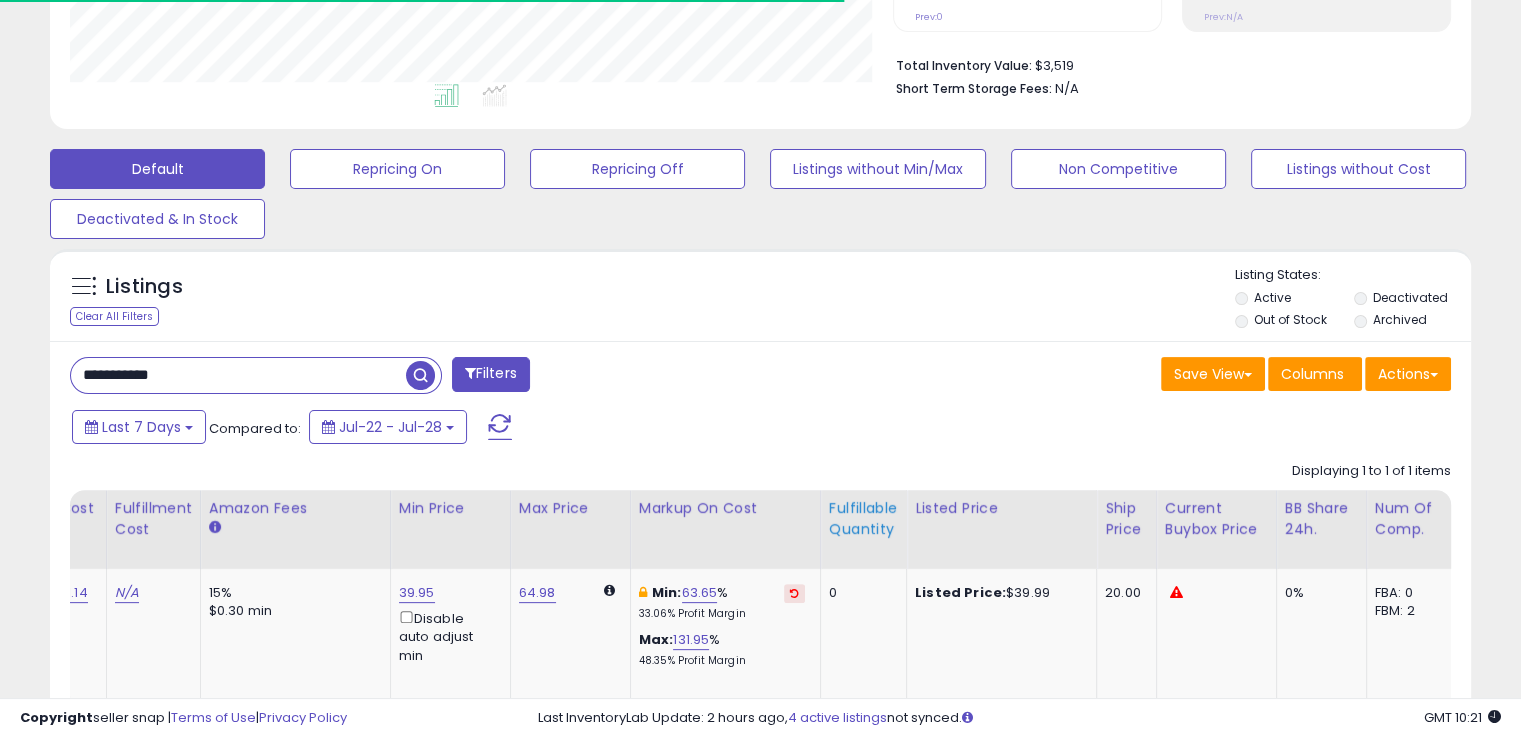 scroll, scrollTop: 409, scrollLeft: 822, axis: both 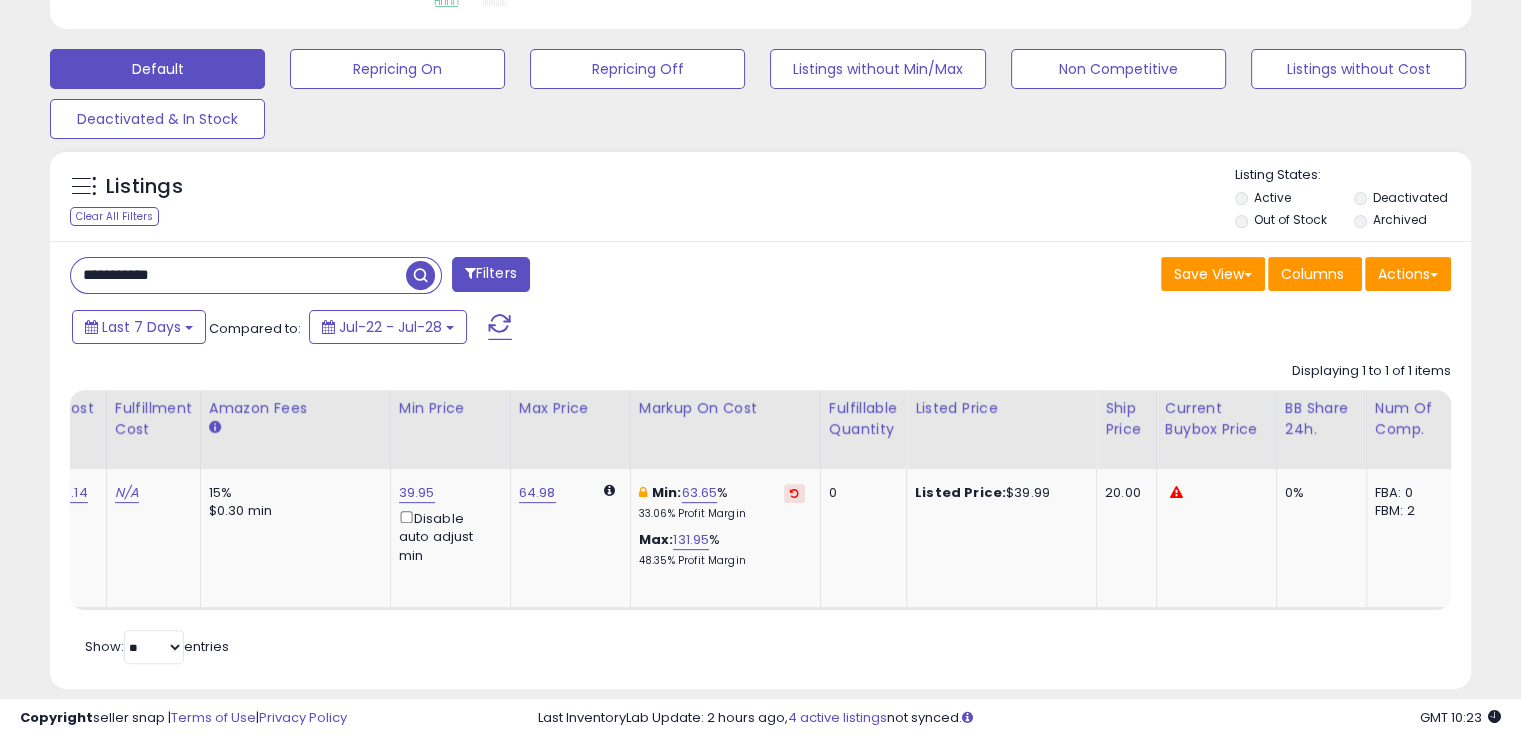 click on "**********" at bounding box center (238, 275) 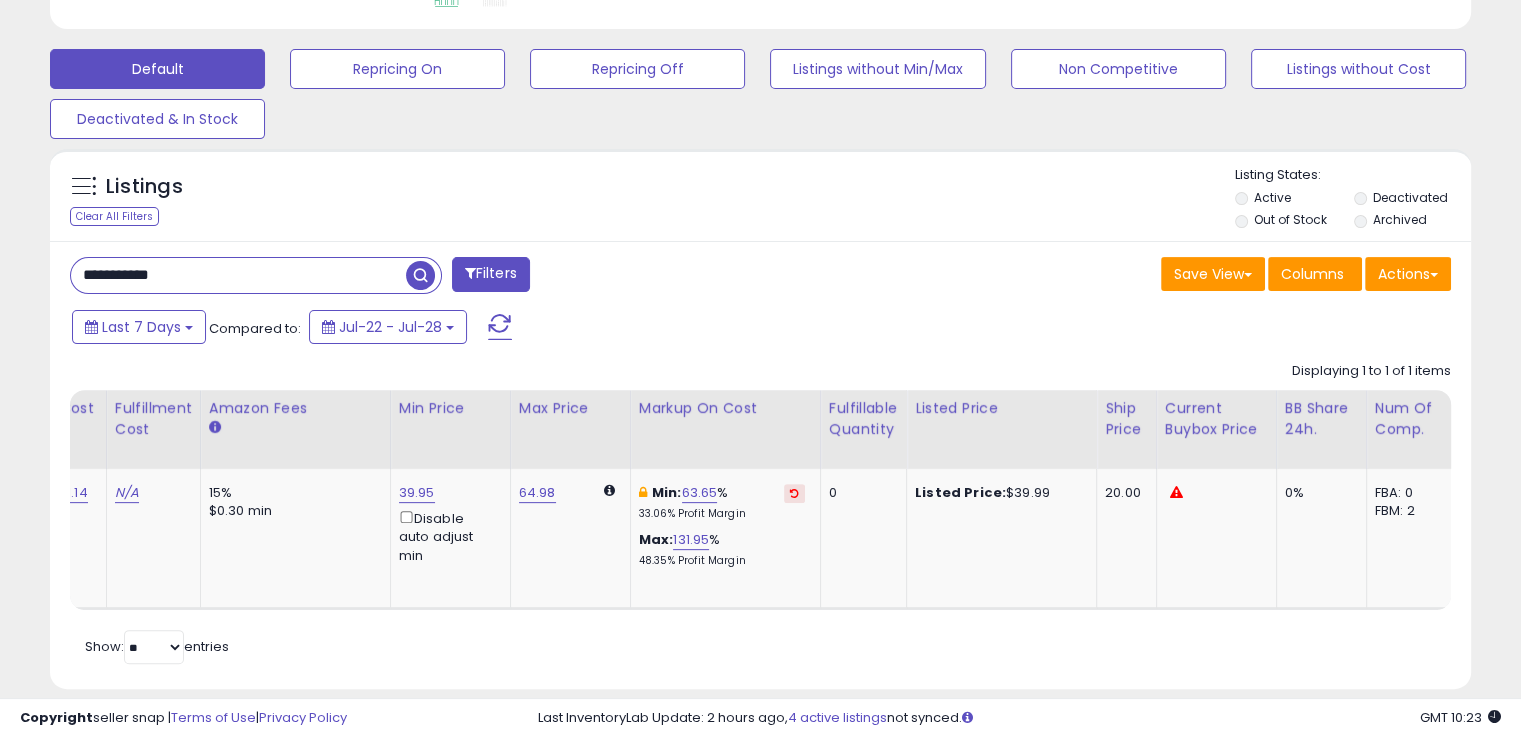 click on "**********" at bounding box center (238, 275) 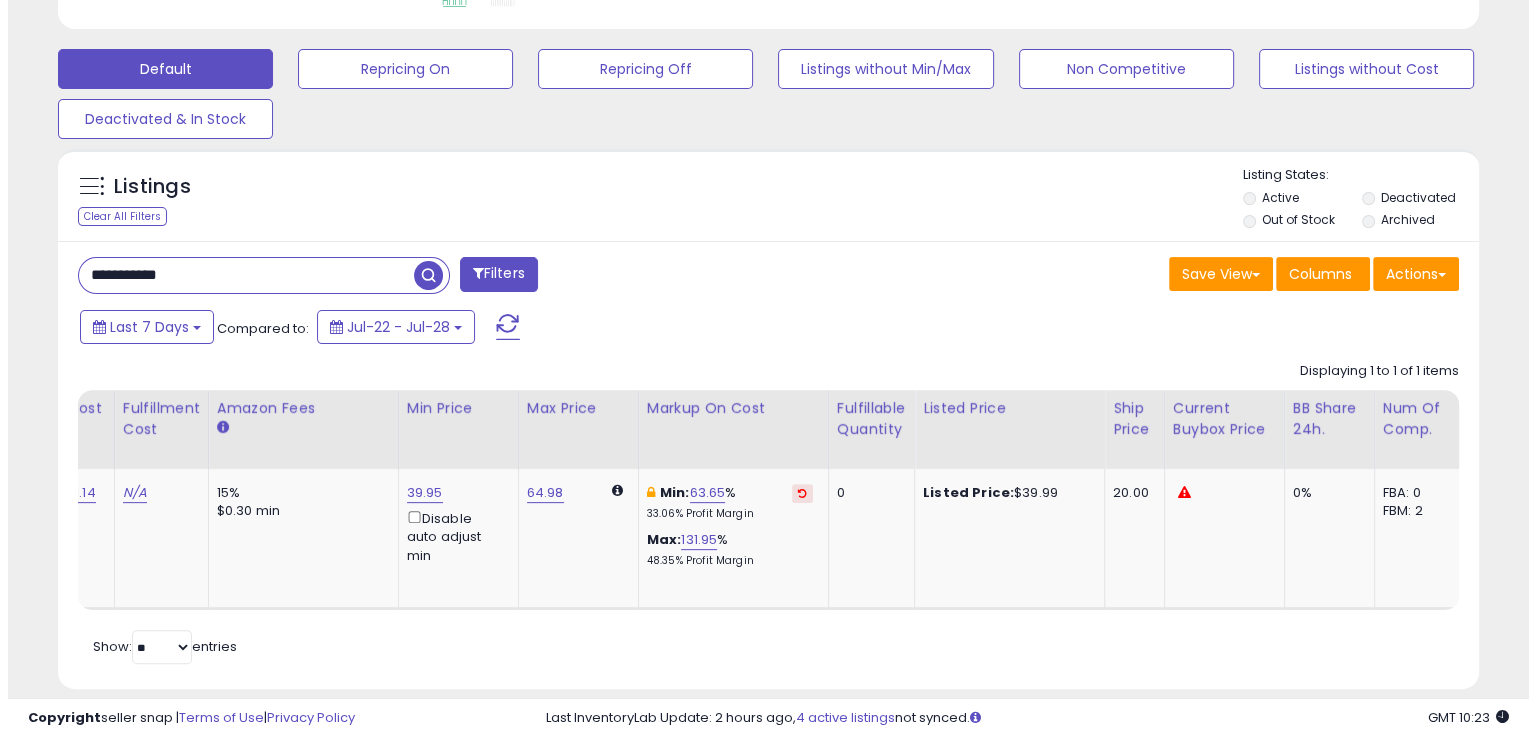scroll, scrollTop: 481, scrollLeft: 0, axis: vertical 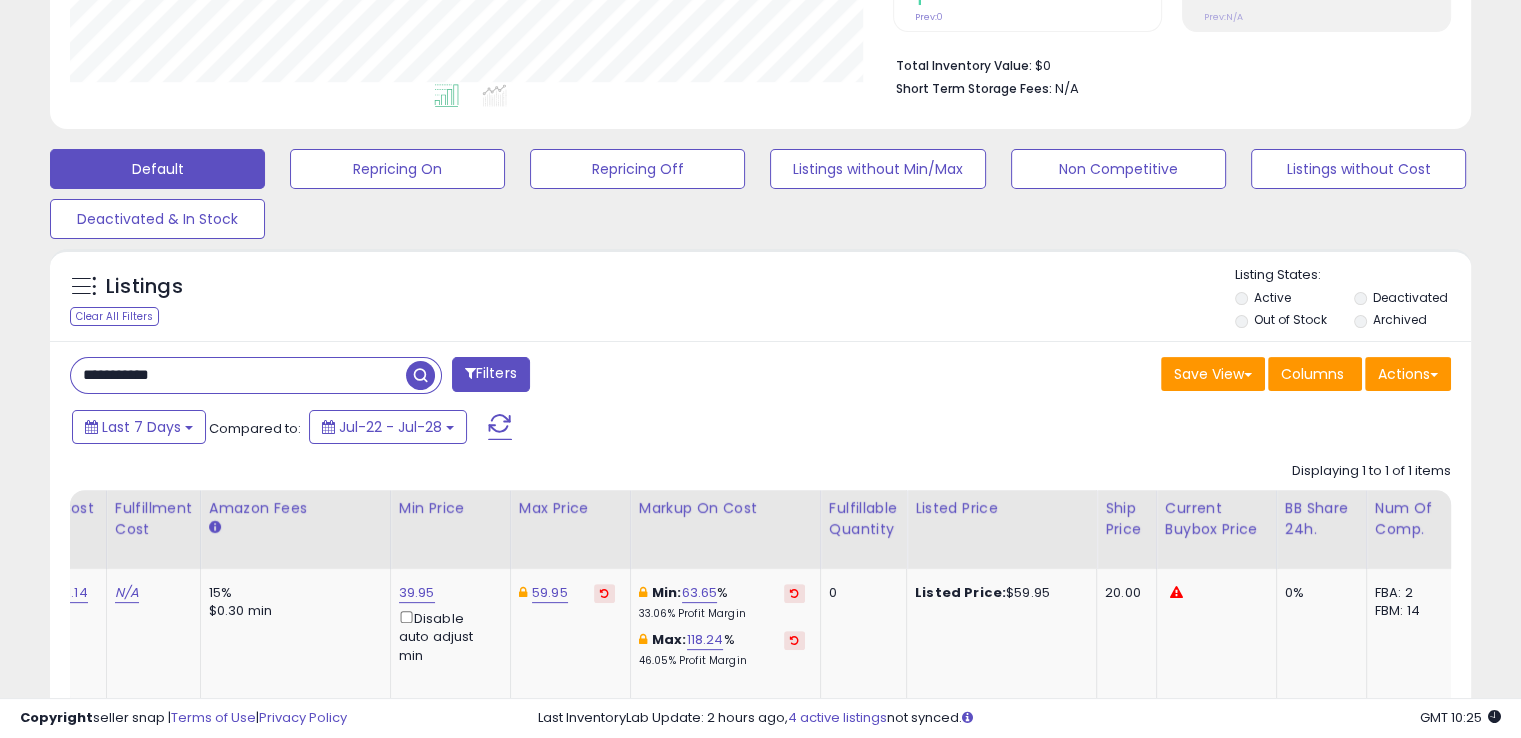 click on "**********" at bounding box center (238, 375) 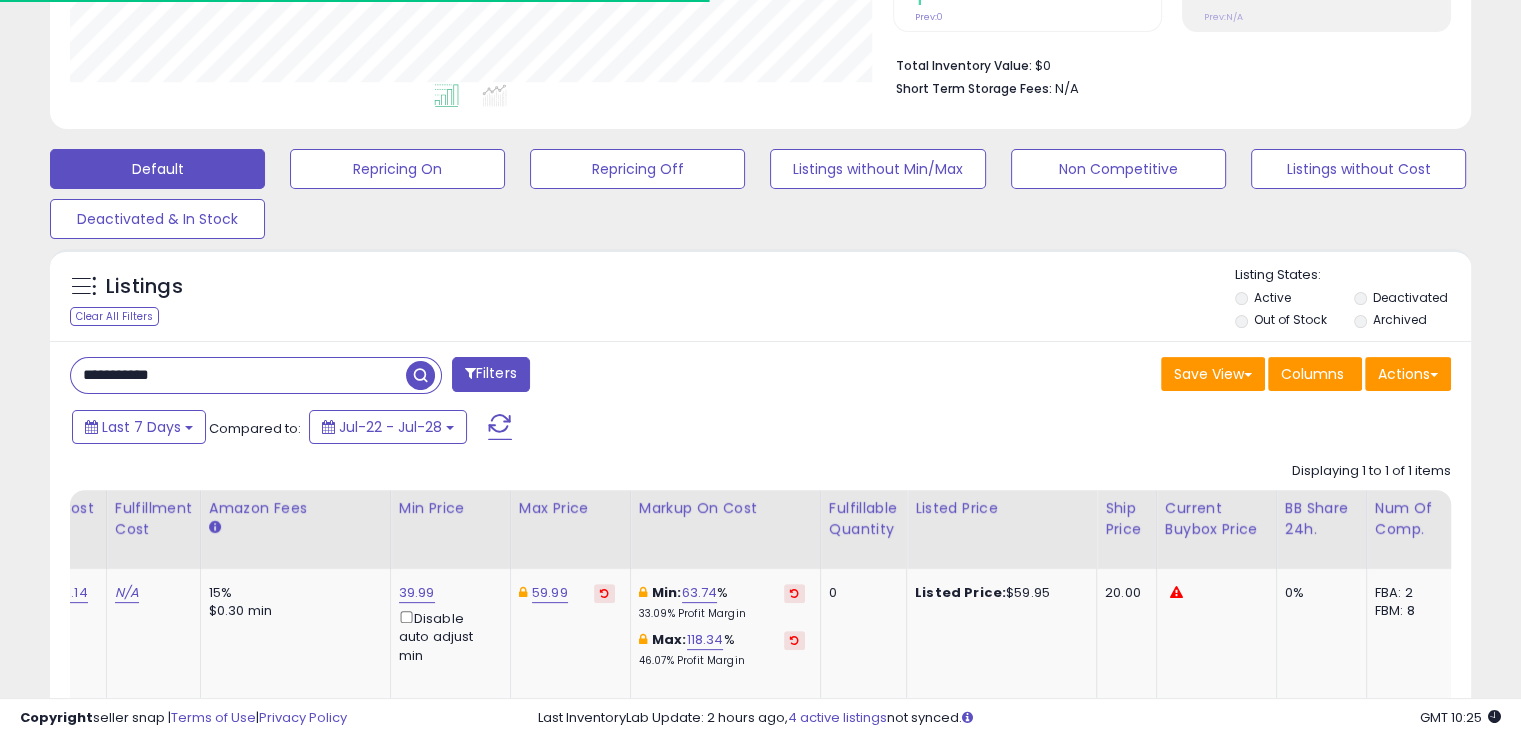 scroll, scrollTop: 409, scrollLeft: 822, axis: both 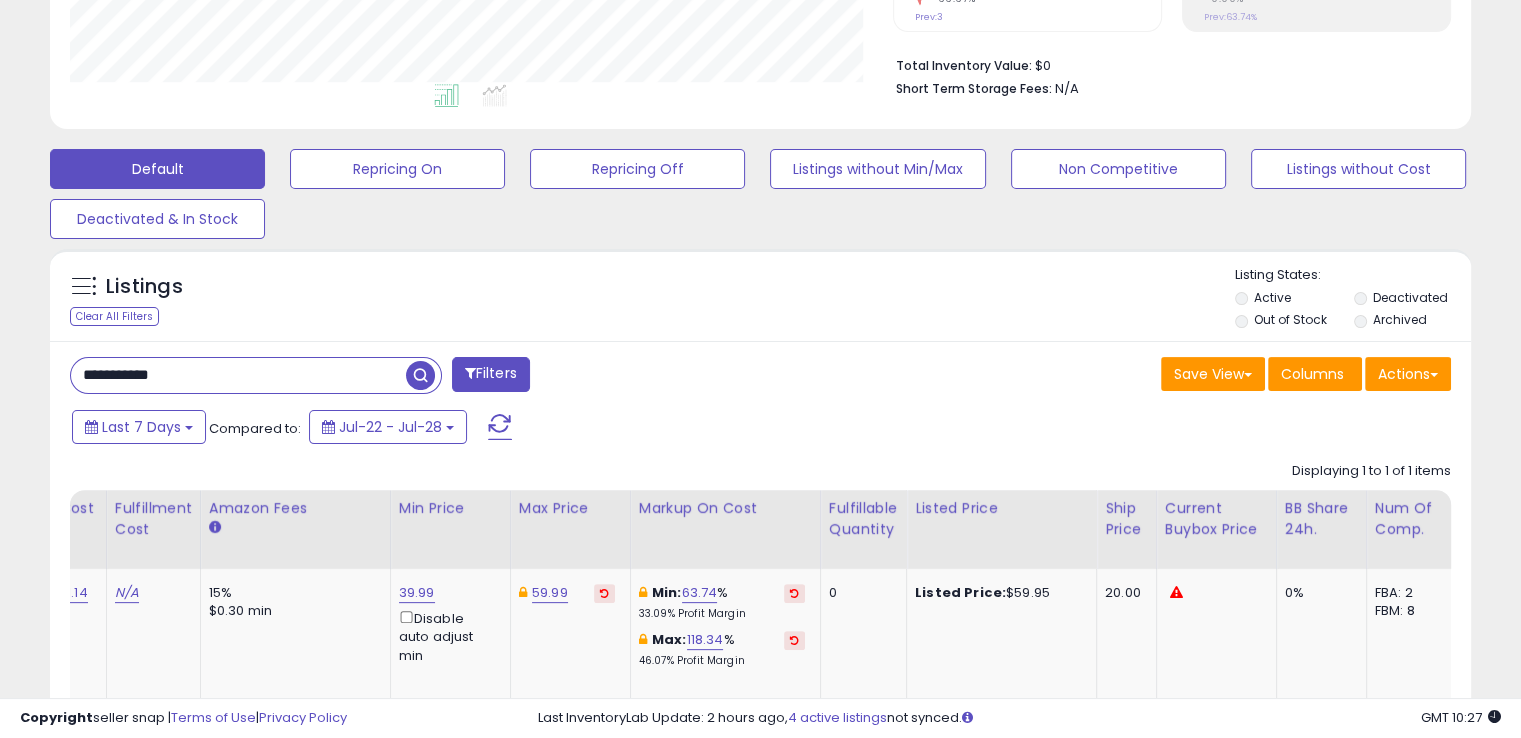 click on "**********" at bounding box center [238, 375] 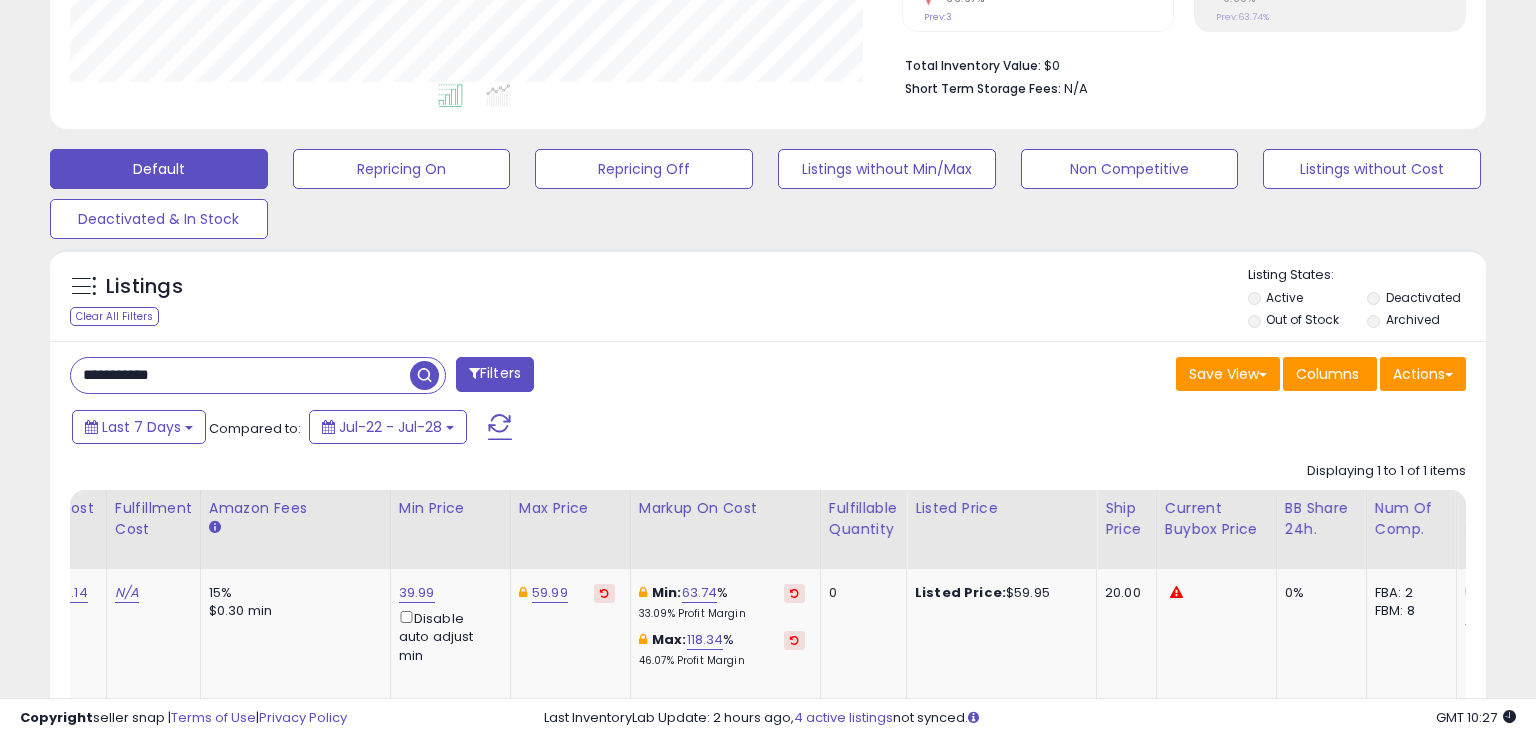 scroll, scrollTop: 999589, scrollLeft: 999168, axis: both 